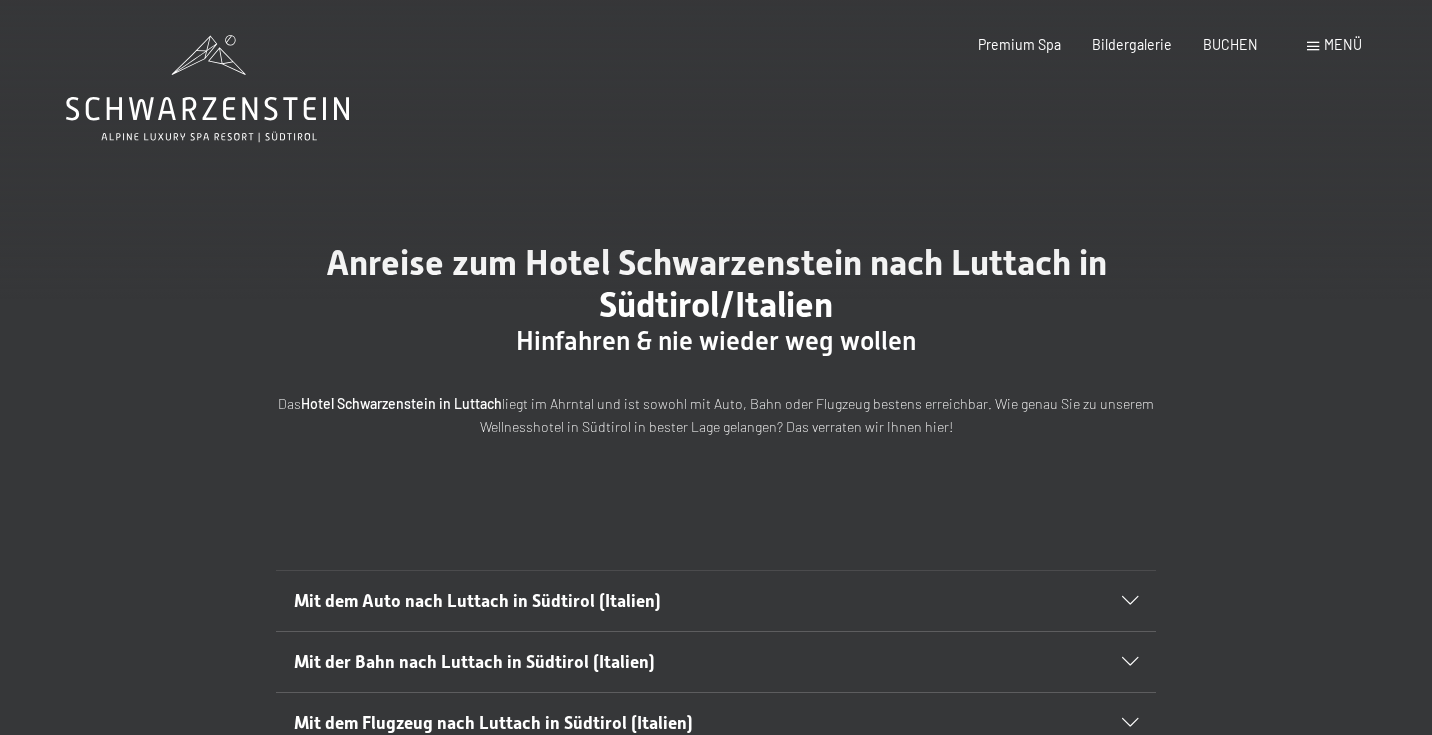 scroll, scrollTop: 0, scrollLeft: 0, axis: both 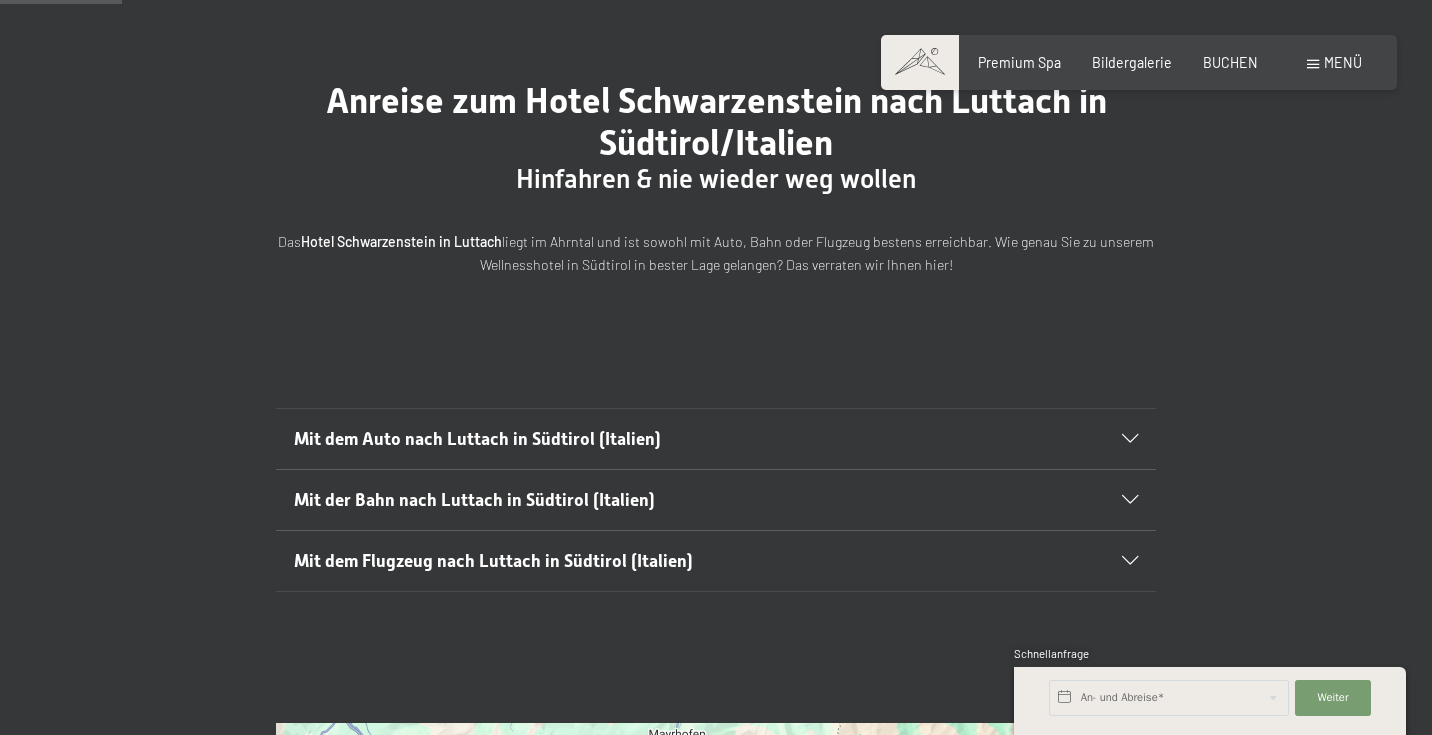 click at bounding box center (1130, 500) 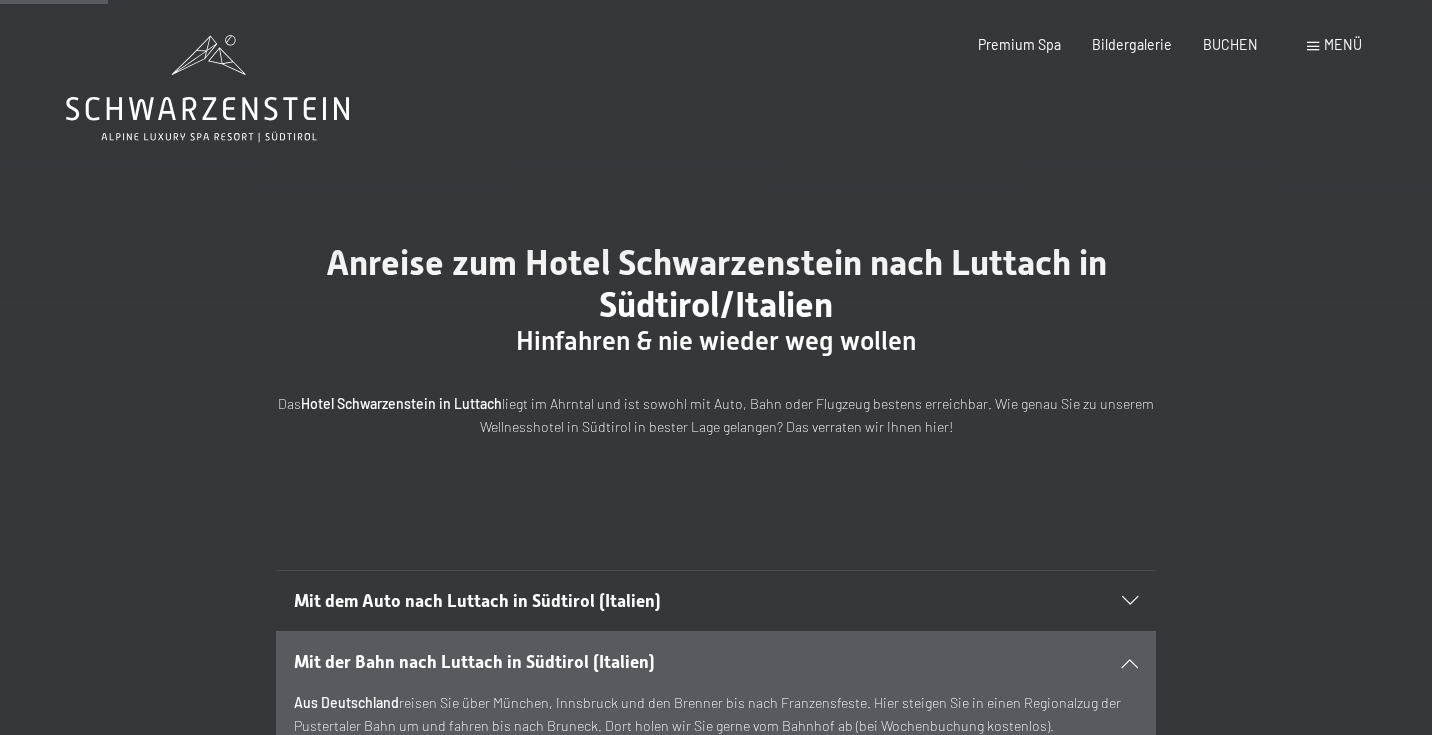 scroll, scrollTop: 0, scrollLeft: 0, axis: both 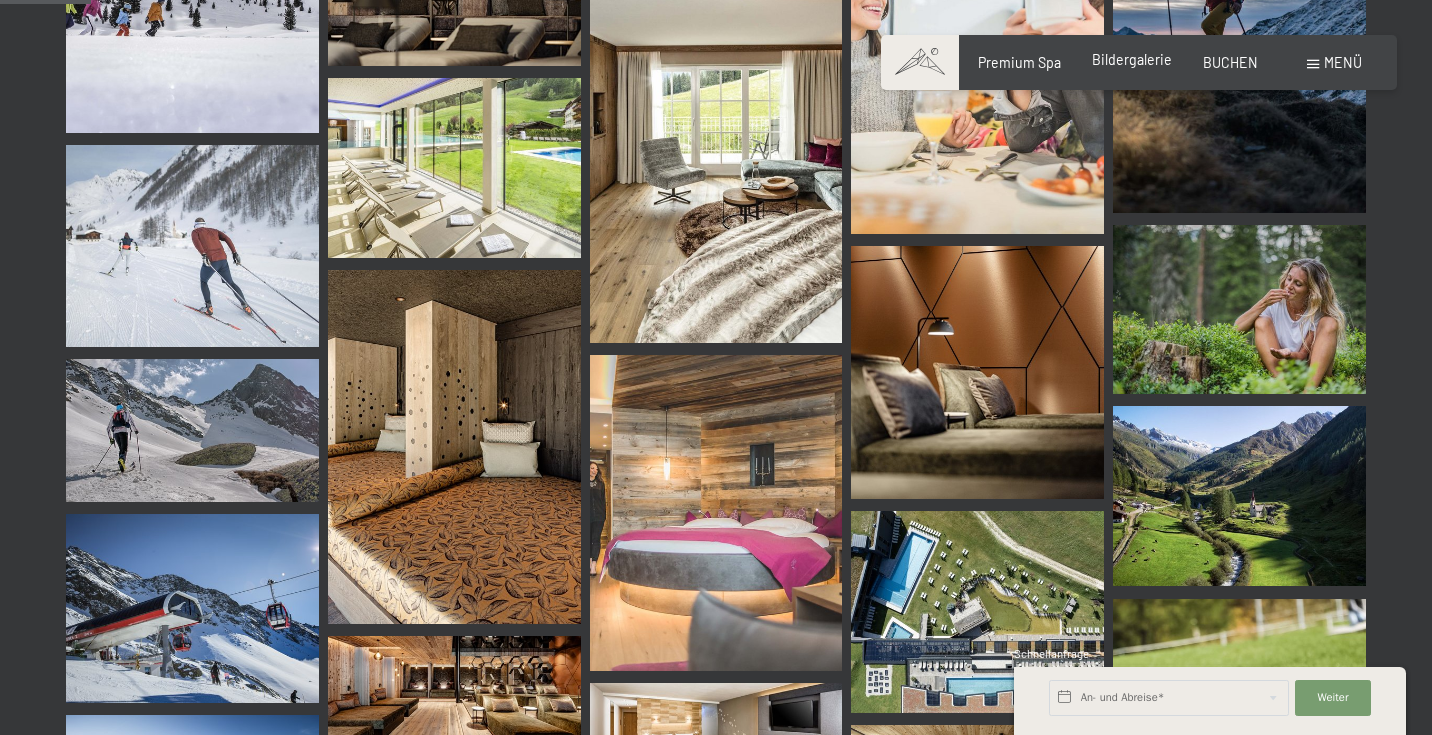 click on "Bildergalerie" at bounding box center [1132, 59] 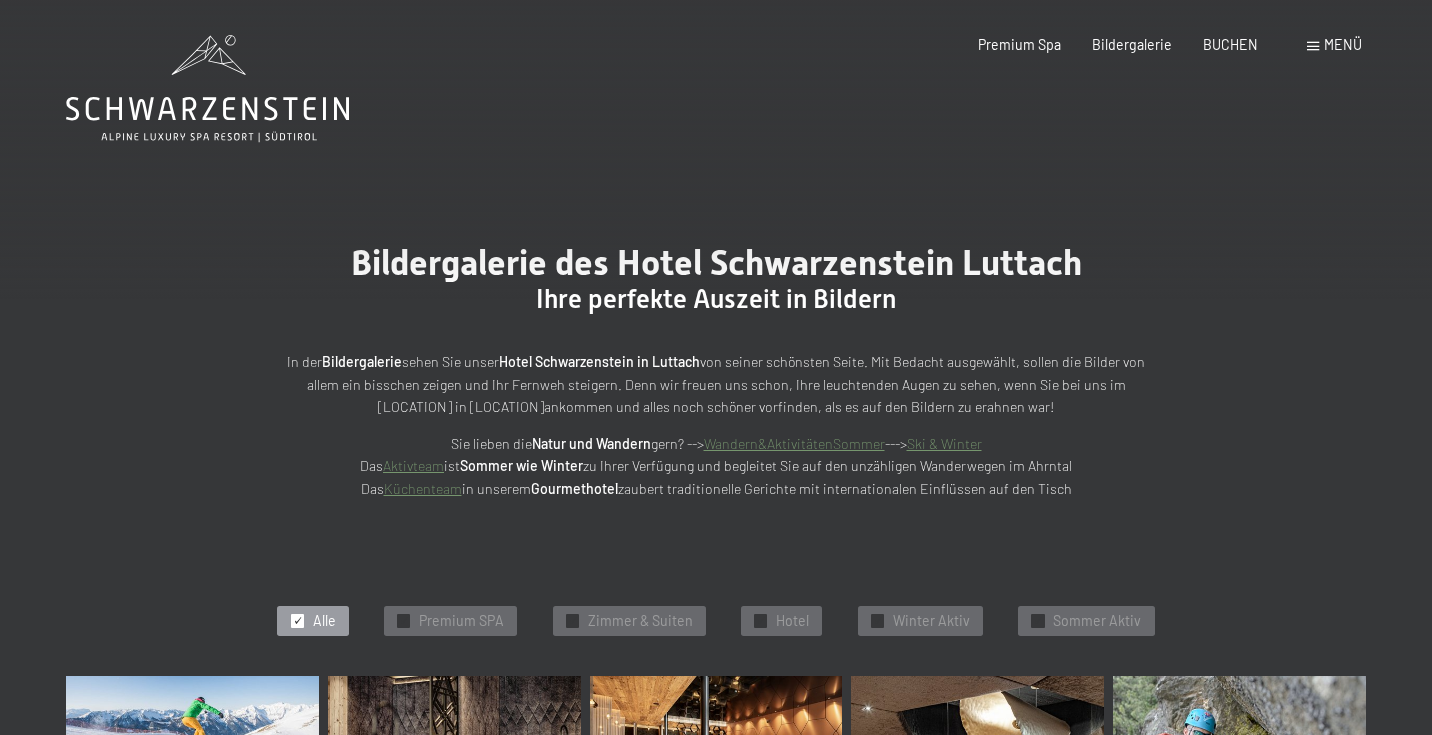 scroll, scrollTop: 0, scrollLeft: 0, axis: both 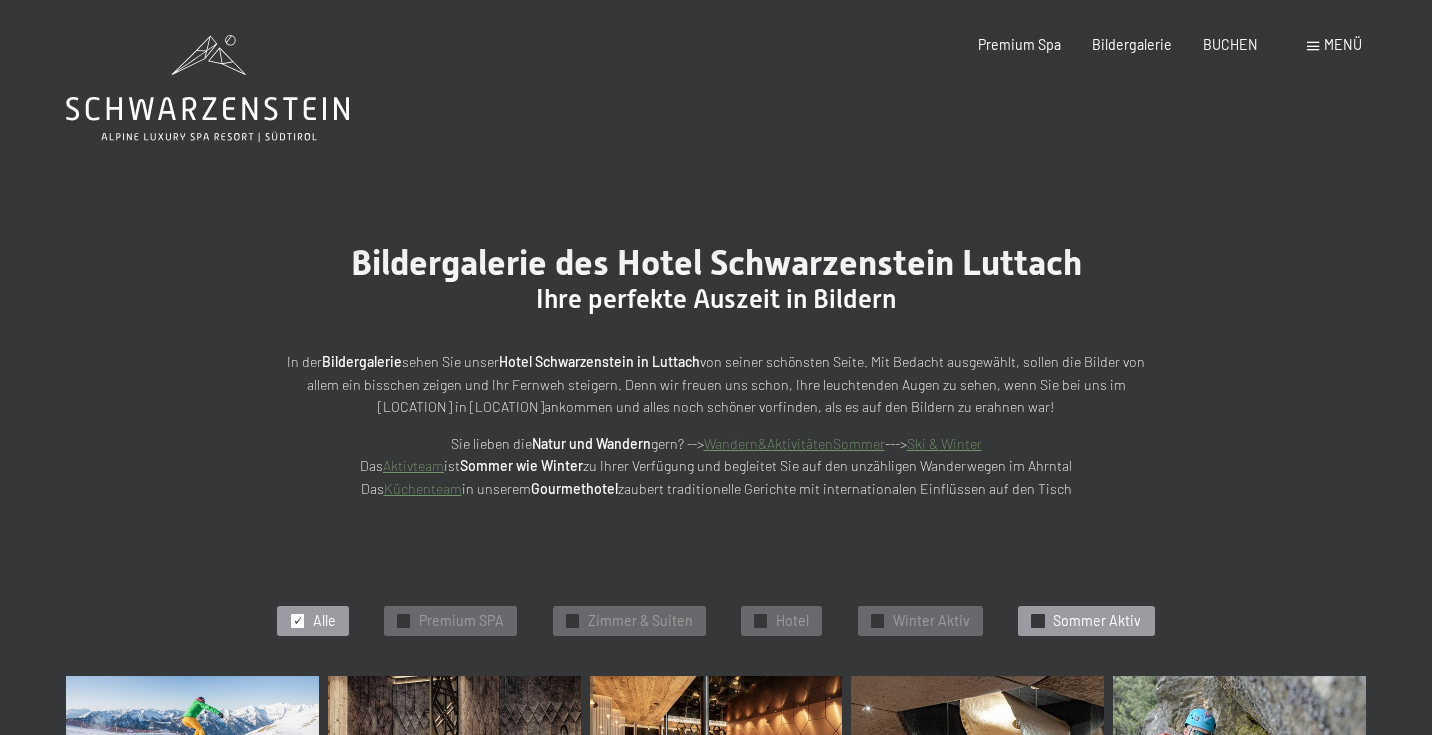 click on "Sommer Aktiv" at bounding box center [1097, 621] 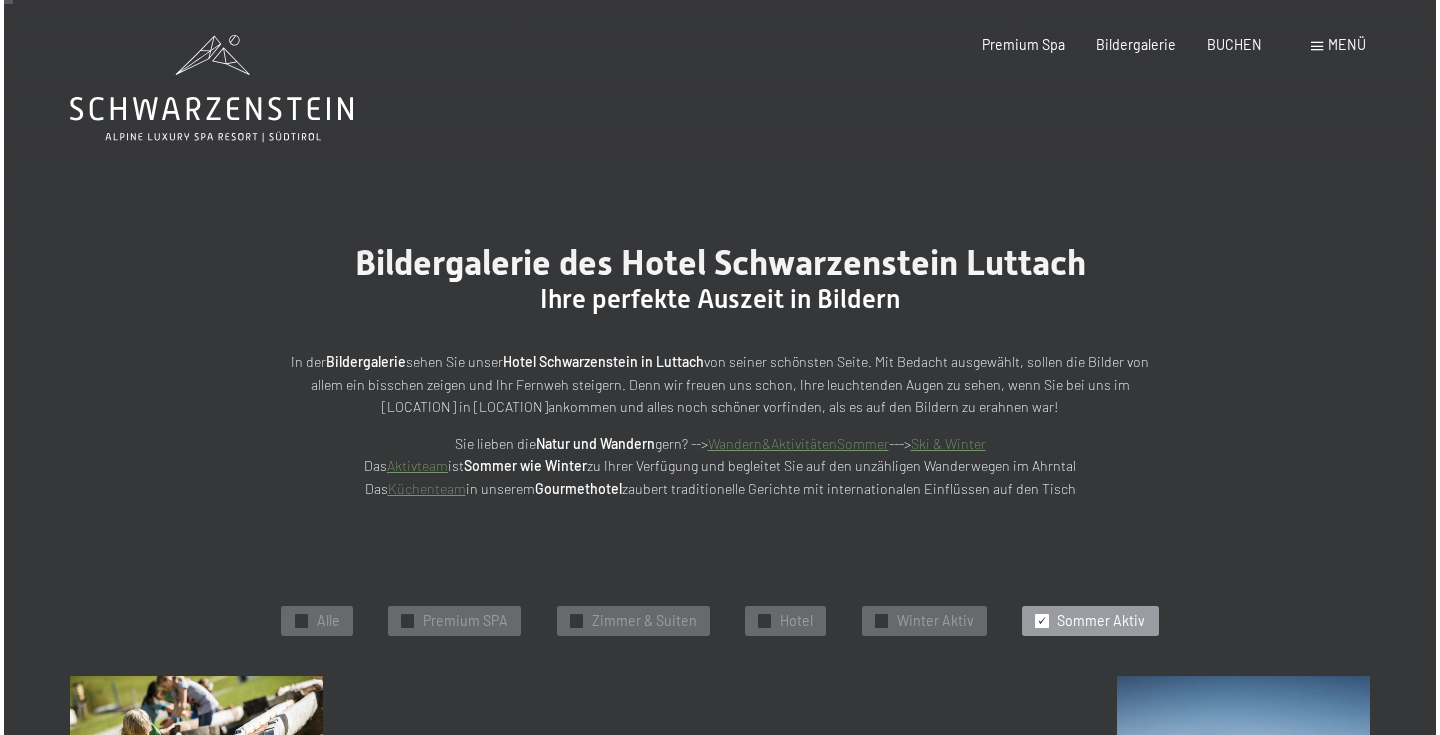 scroll, scrollTop: 0, scrollLeft: 0, axis: both 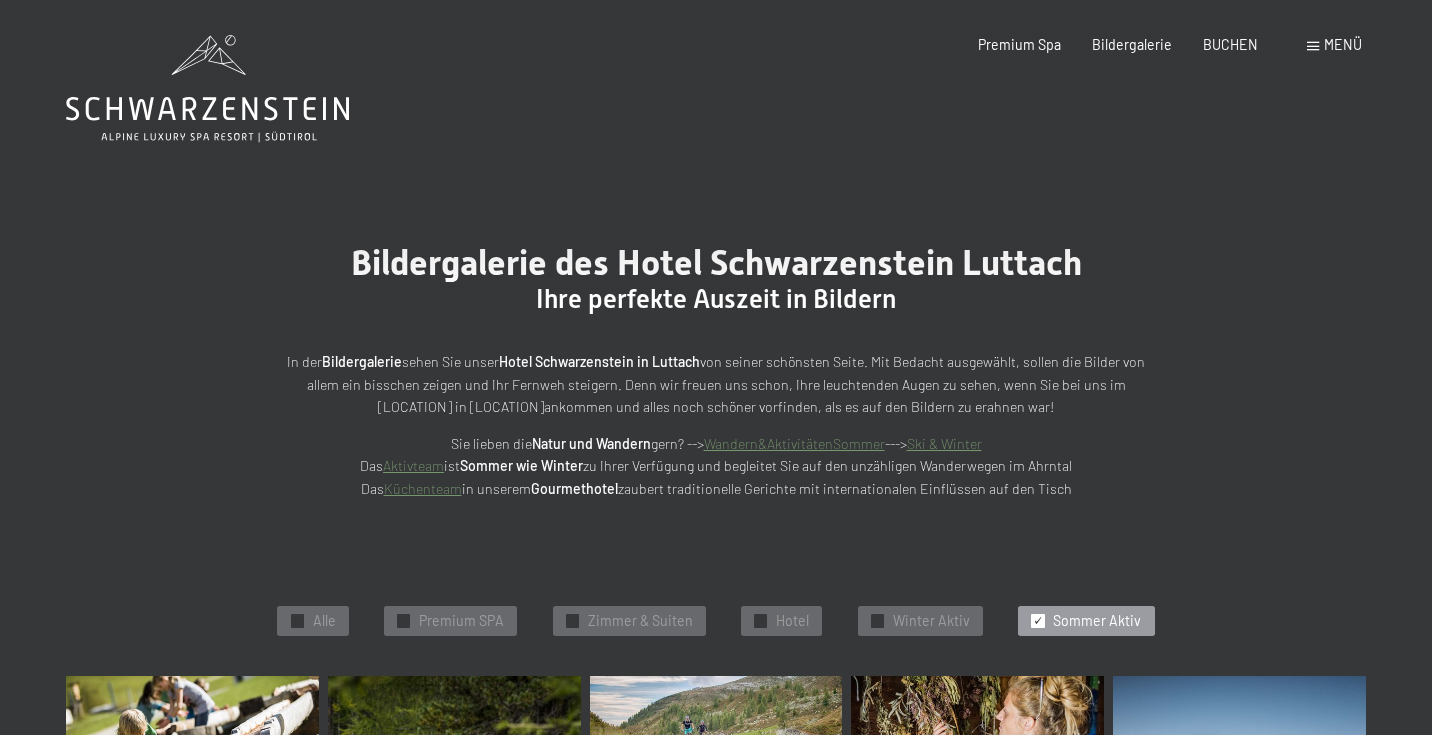 click at bounding box center (1313, 46) 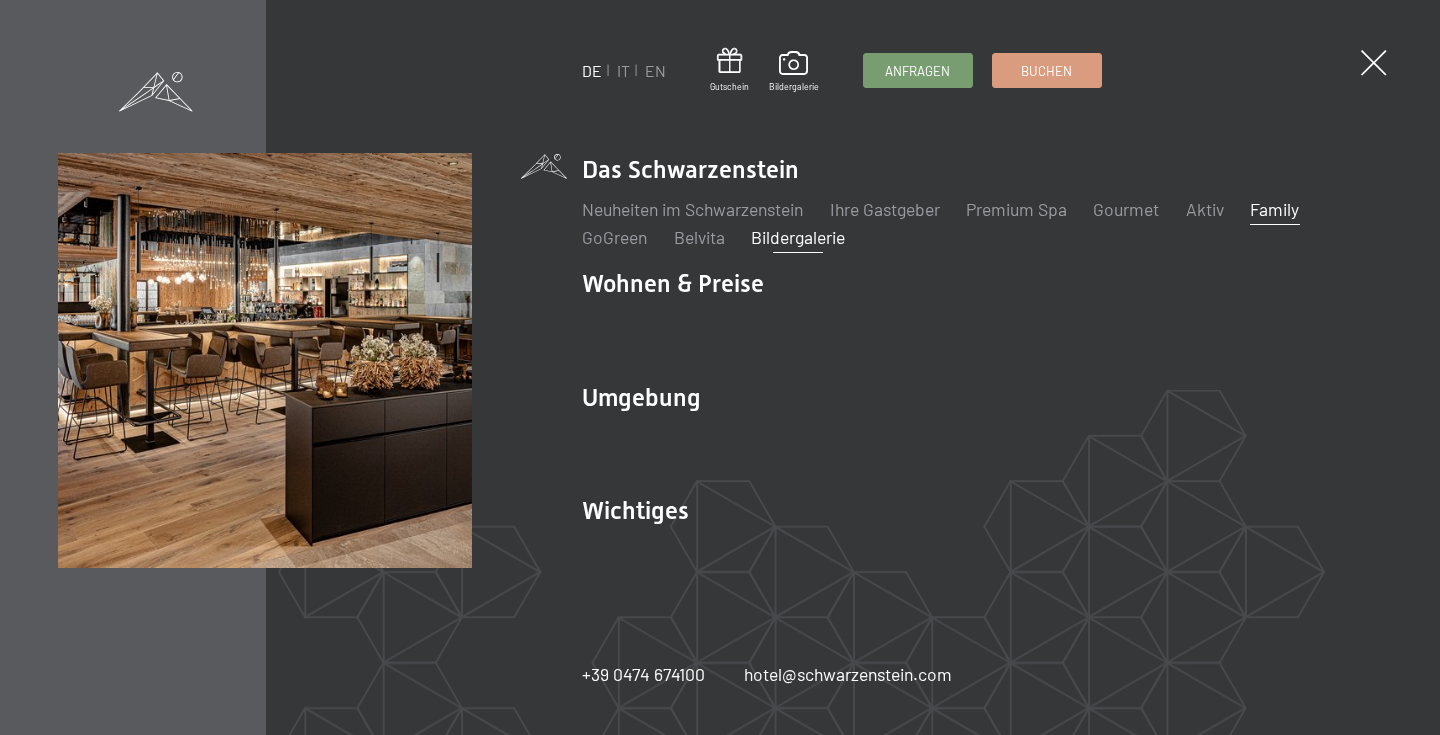 click on "Family" at bounding box center [1274, 209] 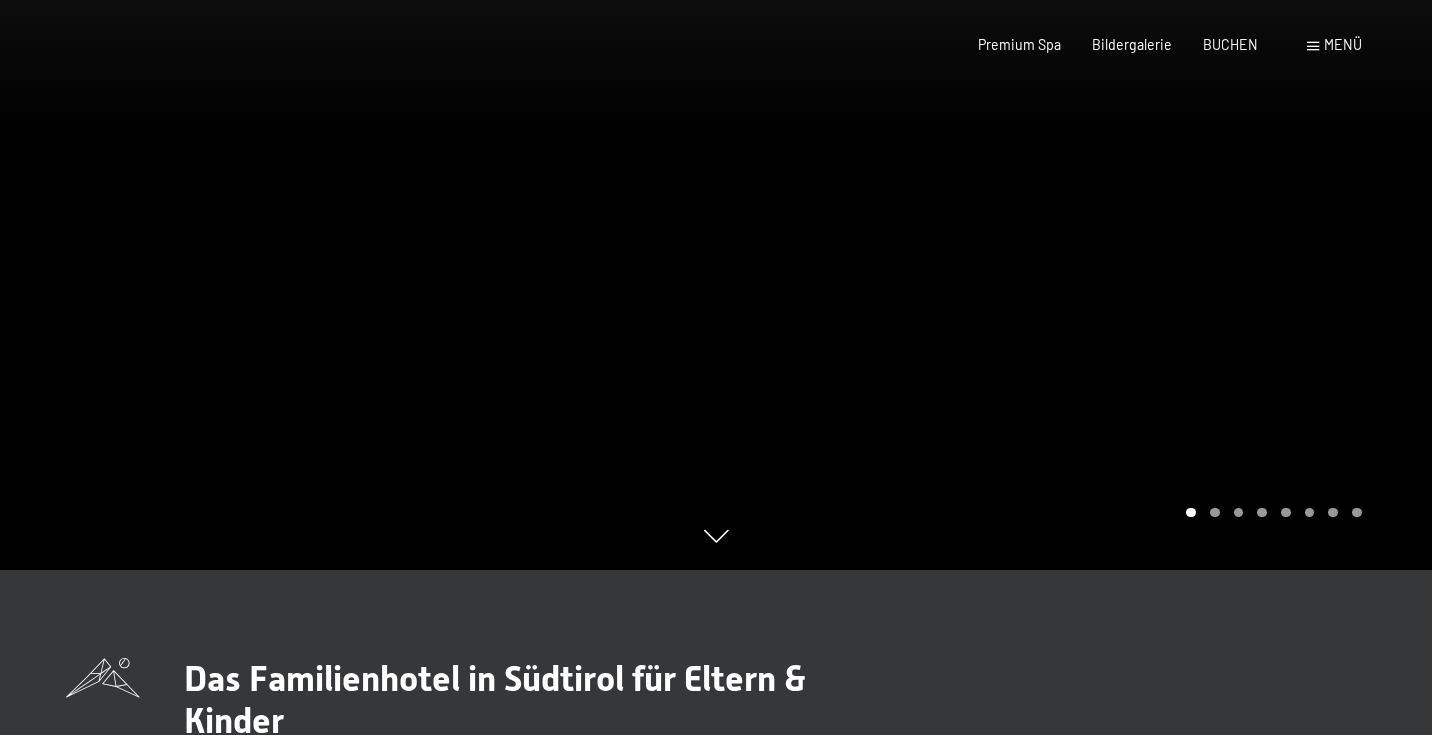 scroll, scrollTop: 0, scrollLeft: 0, axis: both 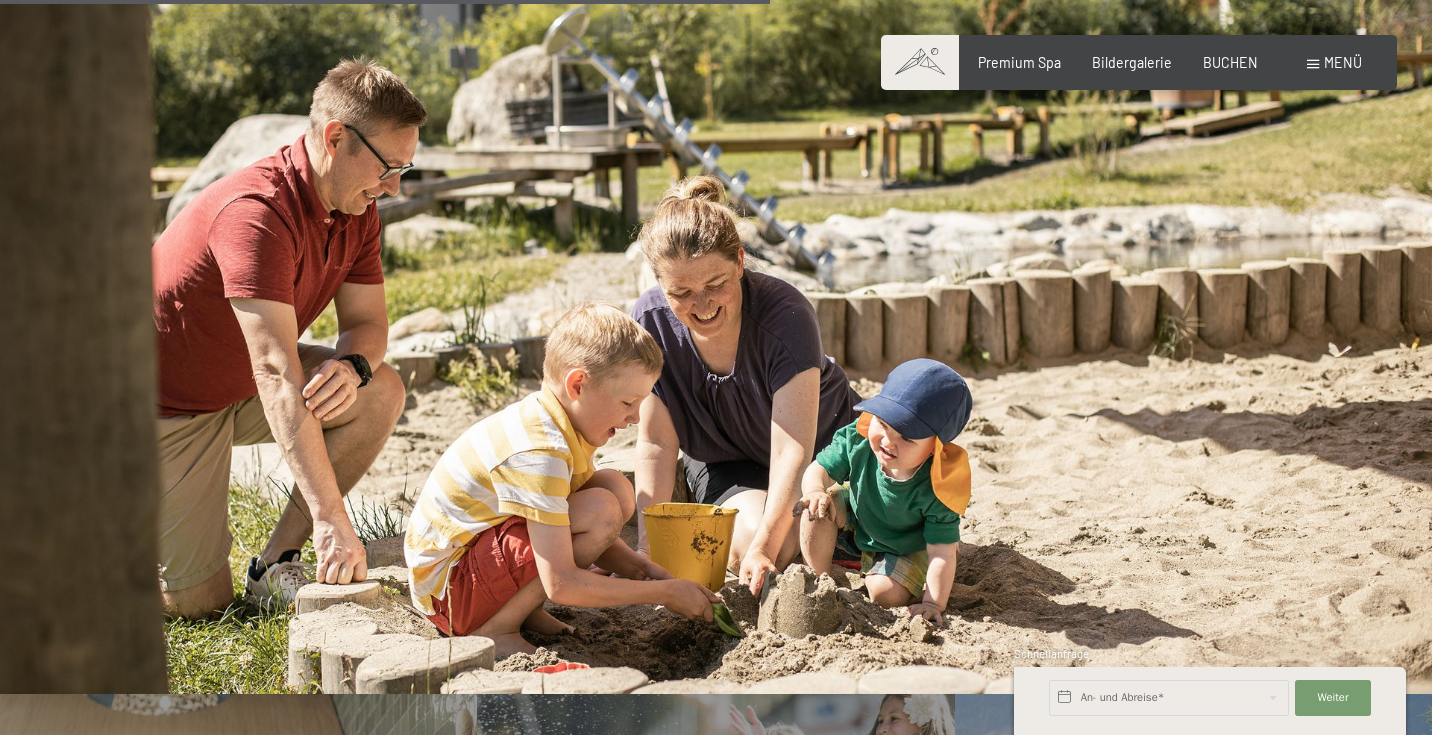 click on "Menü" at bounding box center (1334, 63) 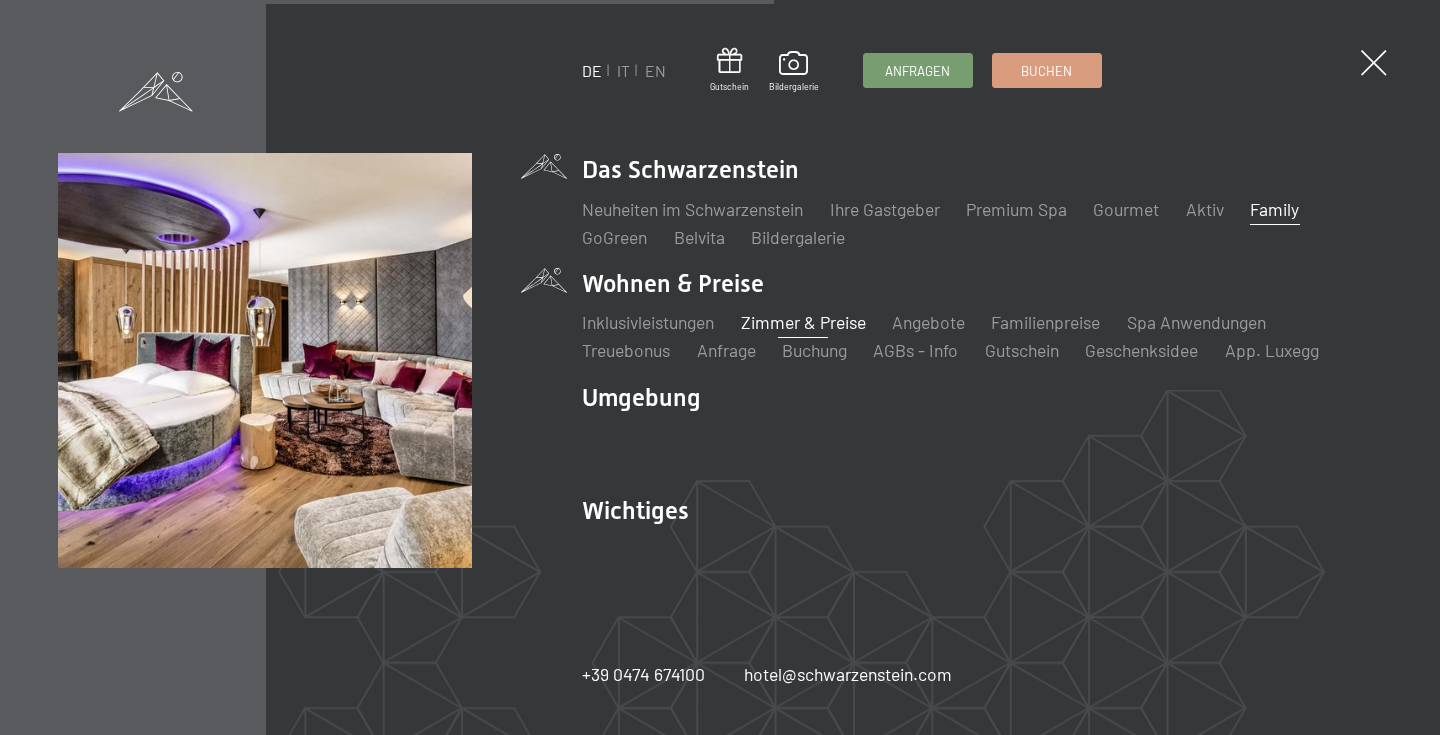 click on "Zimmer & Preise" at bounding box center [803, 322] 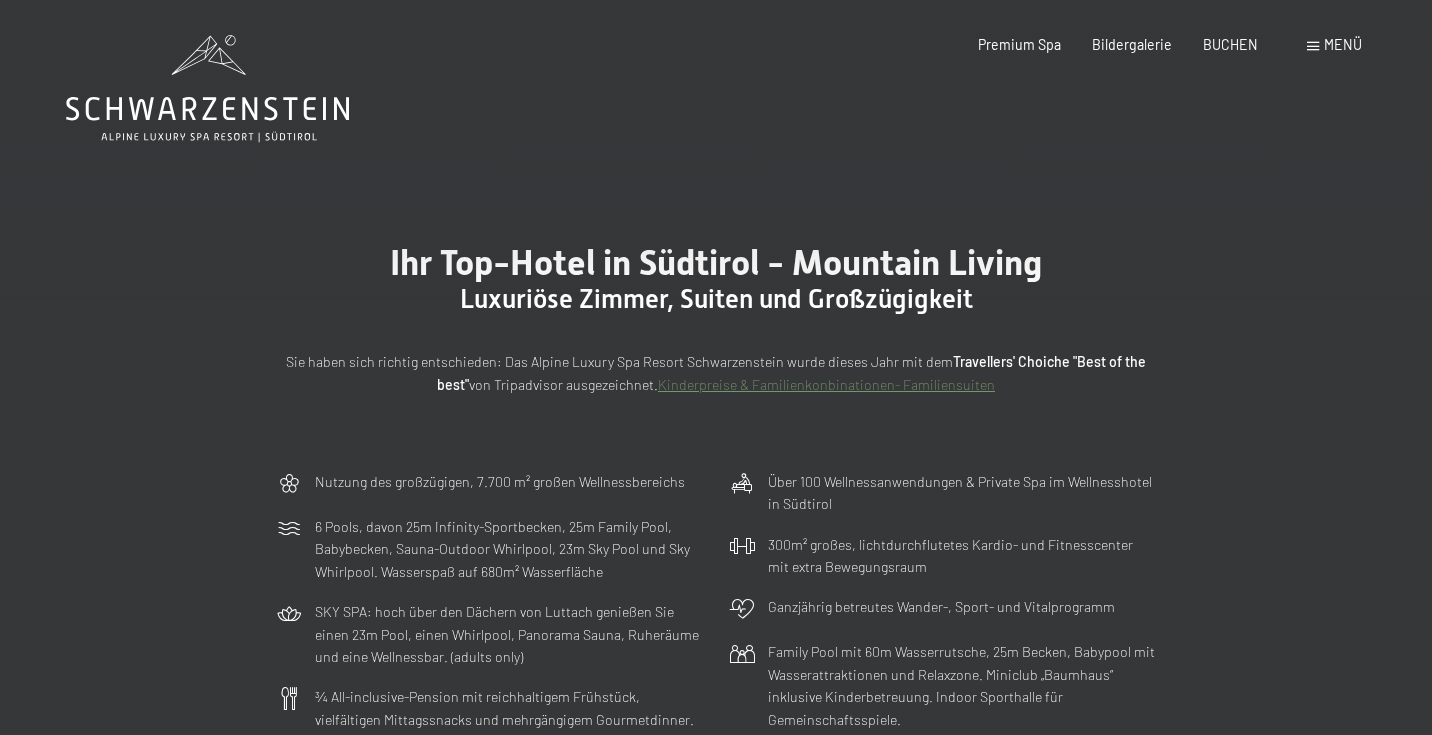 scroll, scrollTop: 0, scrollLeft: 0, axis: both 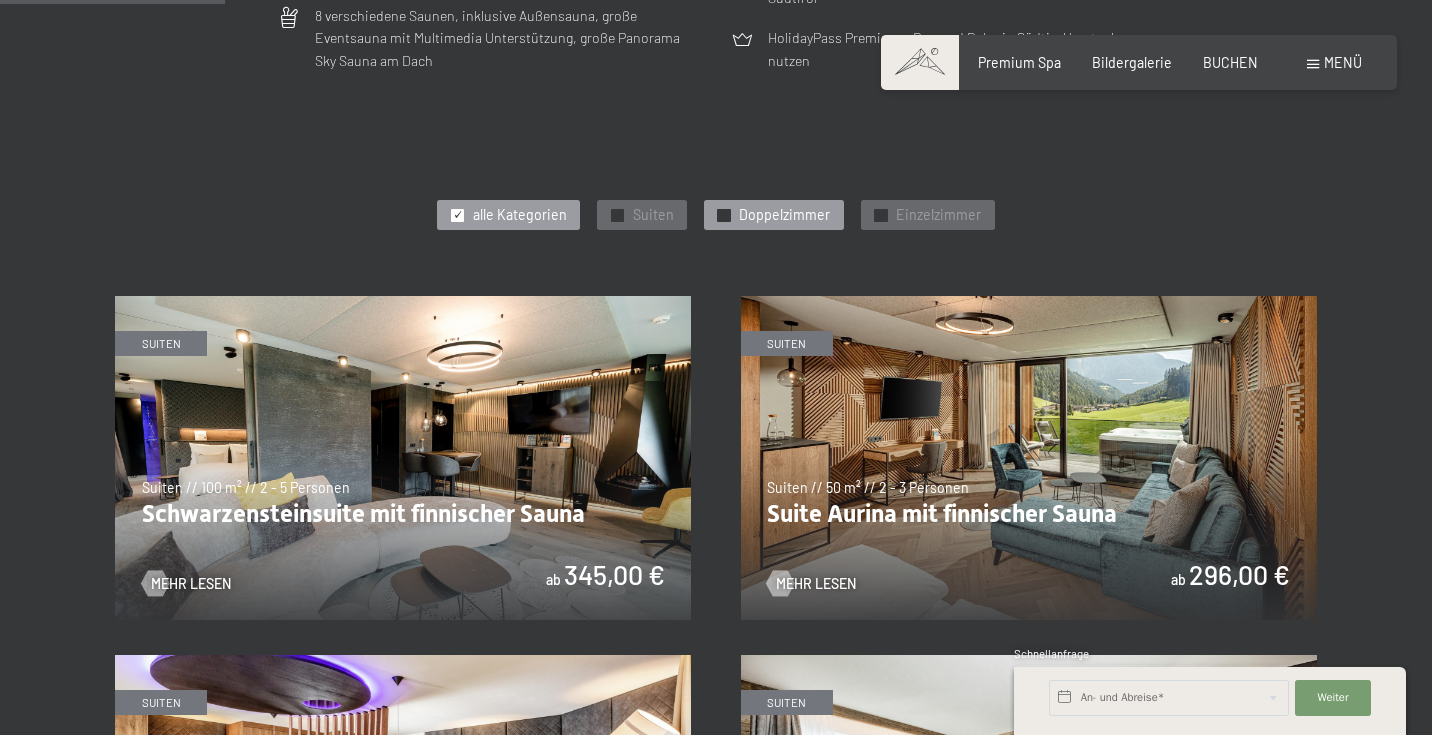 click on "Doppelzimmer" at bounding box center (784, 215) 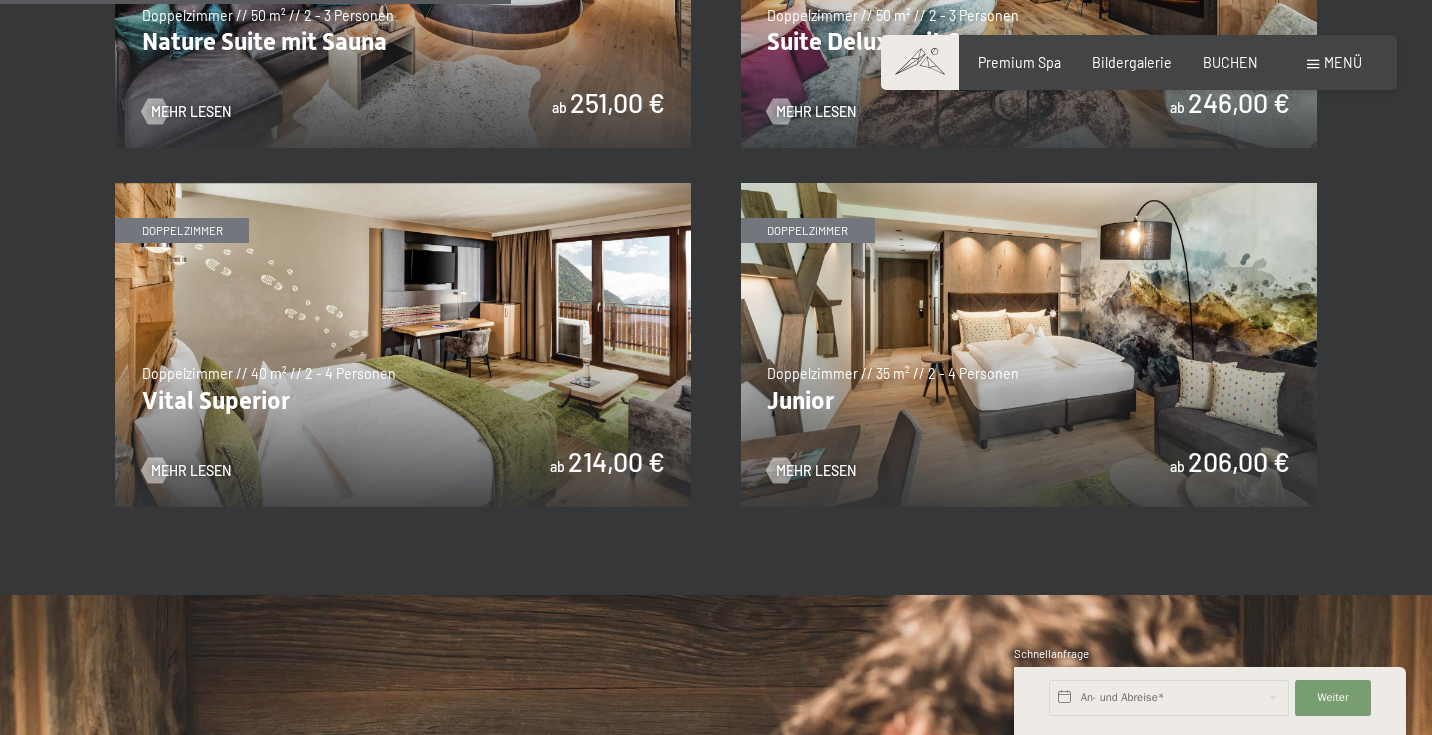 scroll, scrollTop: 1349, scrollLeft: 0, axis: vertical 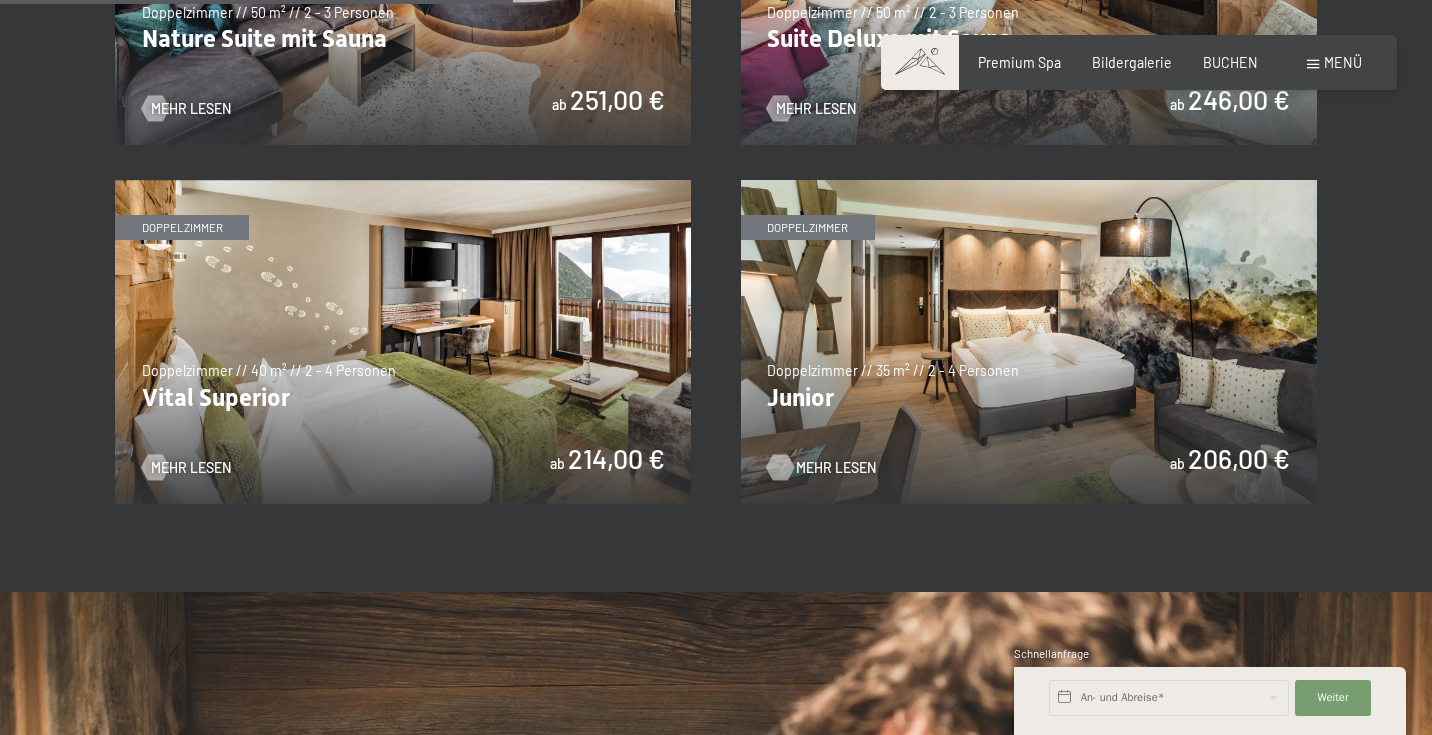 click on "Mehr Lesen" at bounding box center [836, 468] 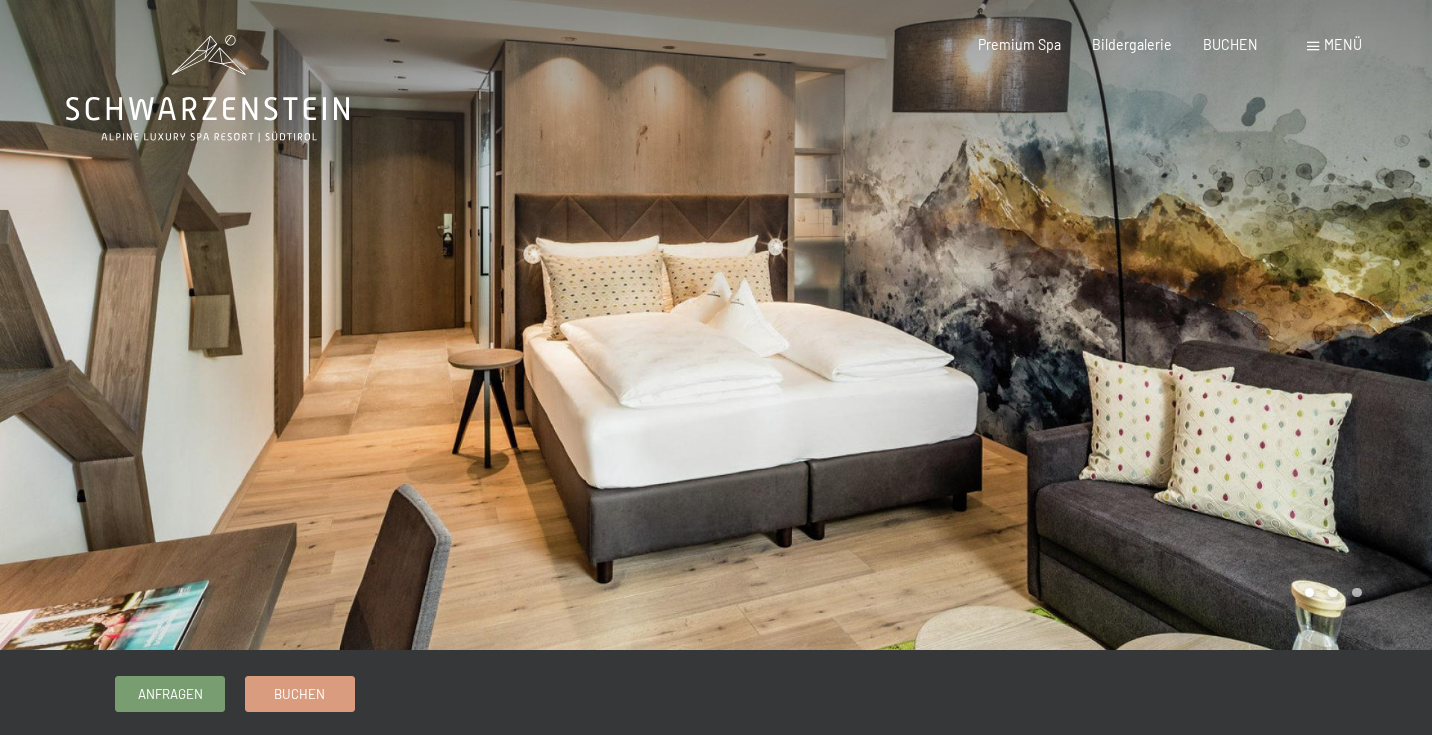 scroll, scrollTop: 0, scrollLeft: 0, axis: both 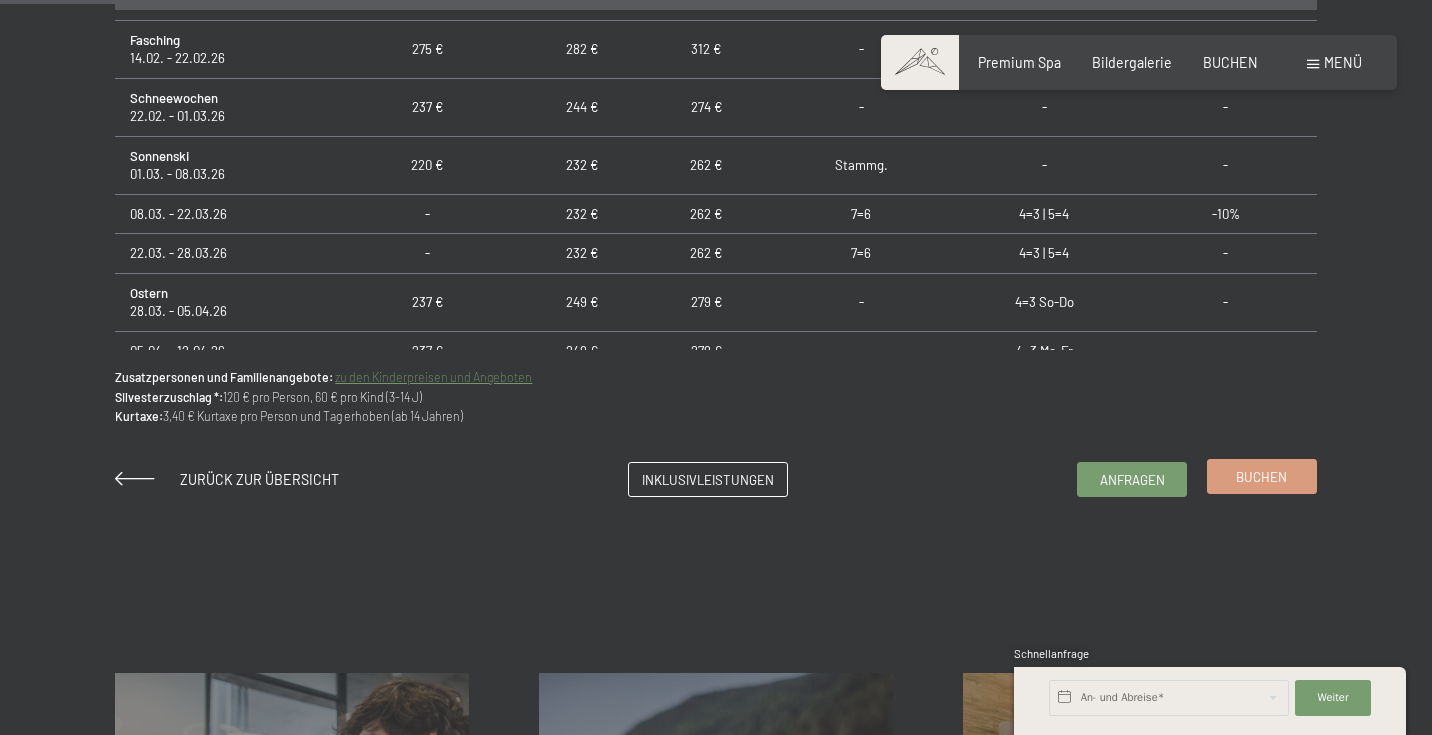 click on "Buchen" at bounding box center (1262, 476) 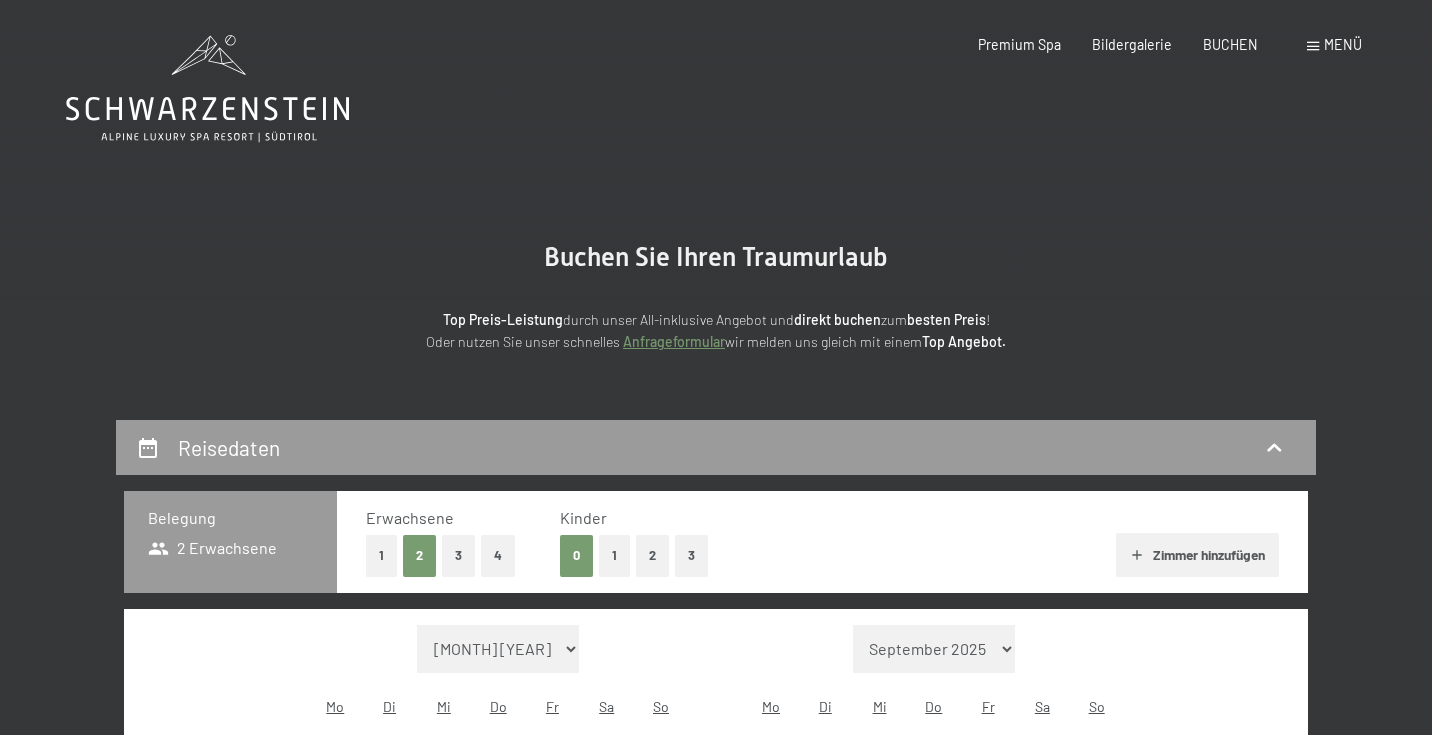 scroll, scrollTop: 0, scrollLeft: 0, axis: both 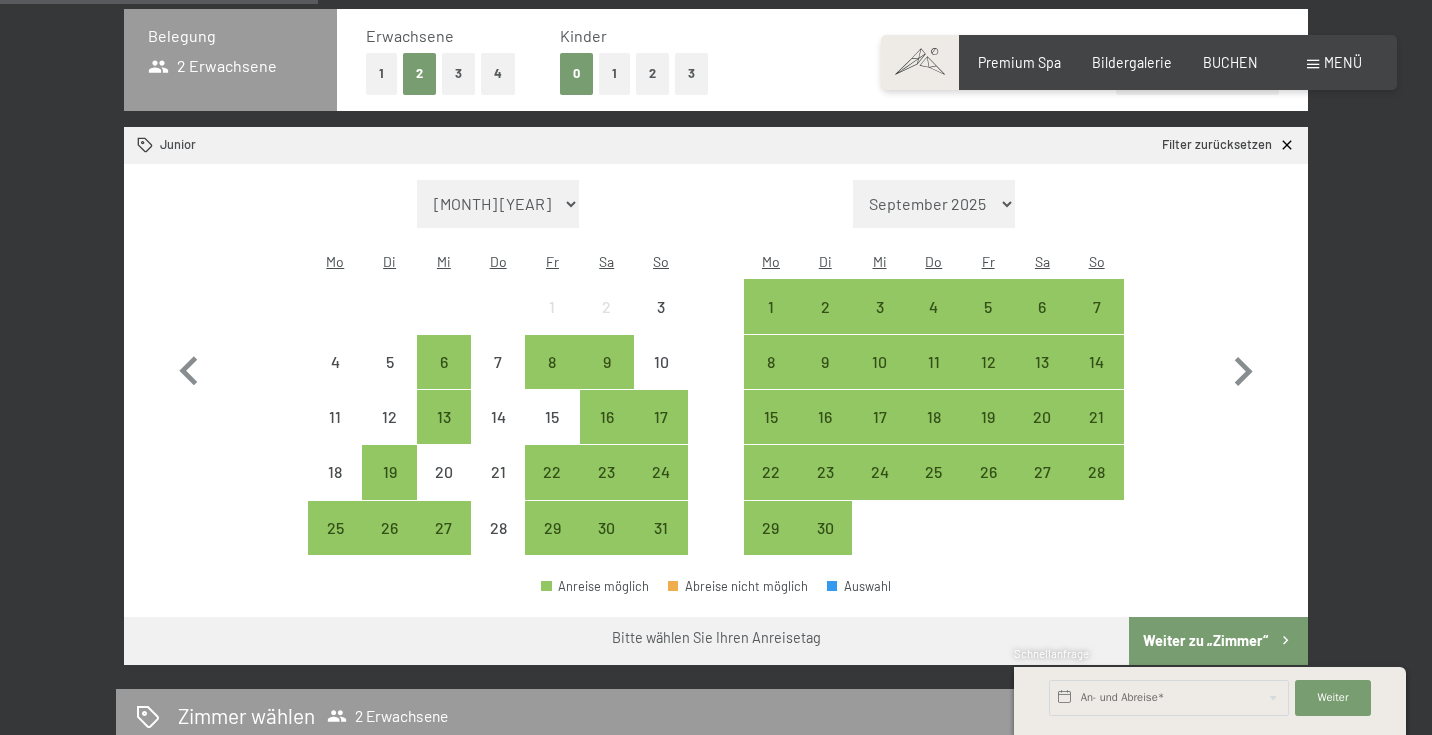select on "2026-03-01" 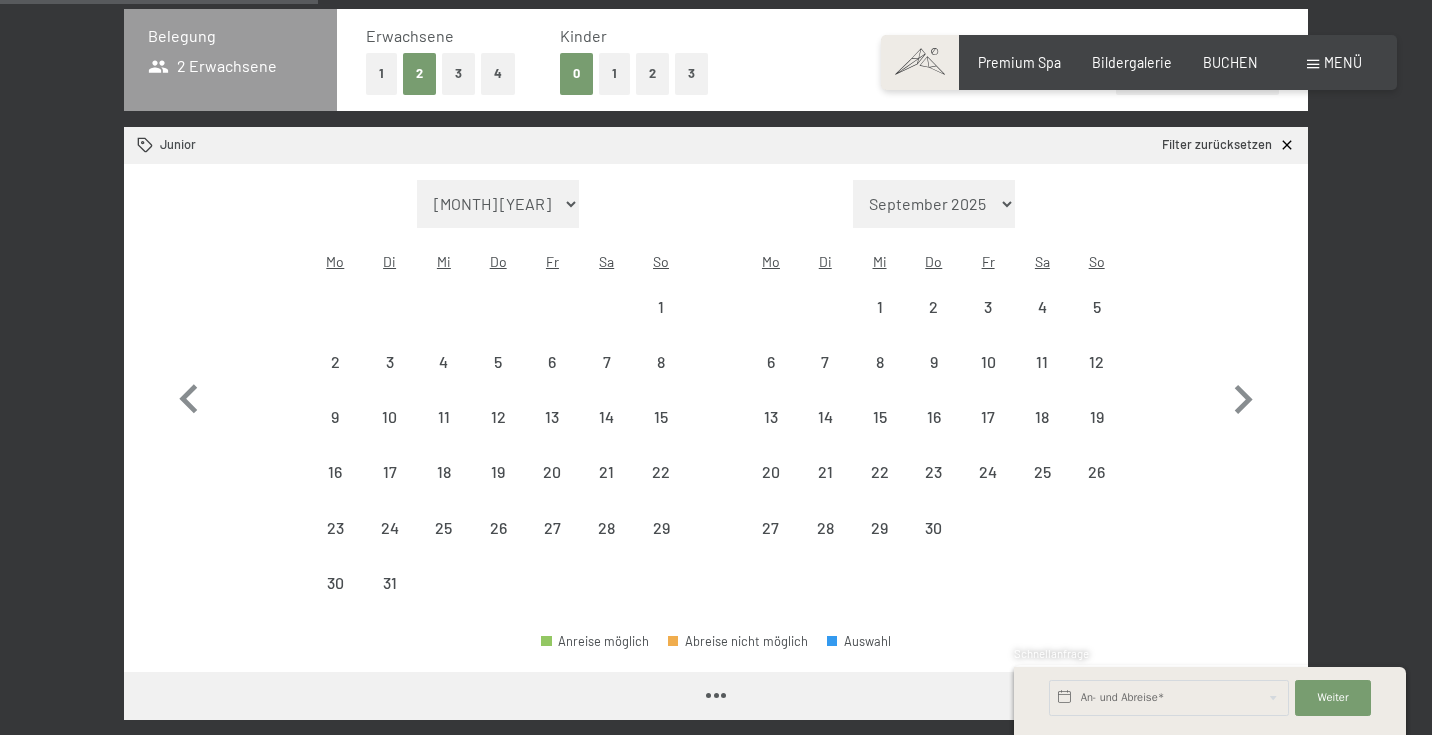select on "2026-03-01" 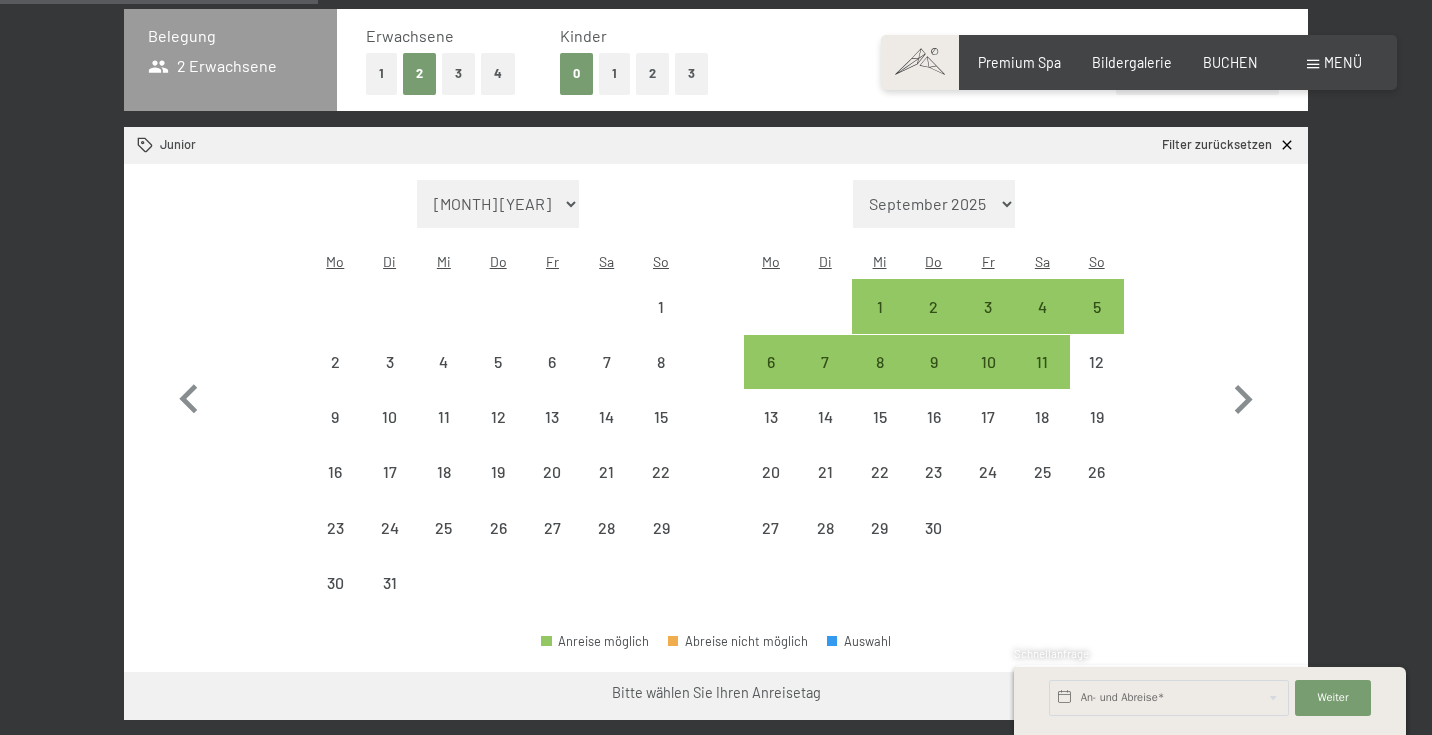 select on "2026-03-01" 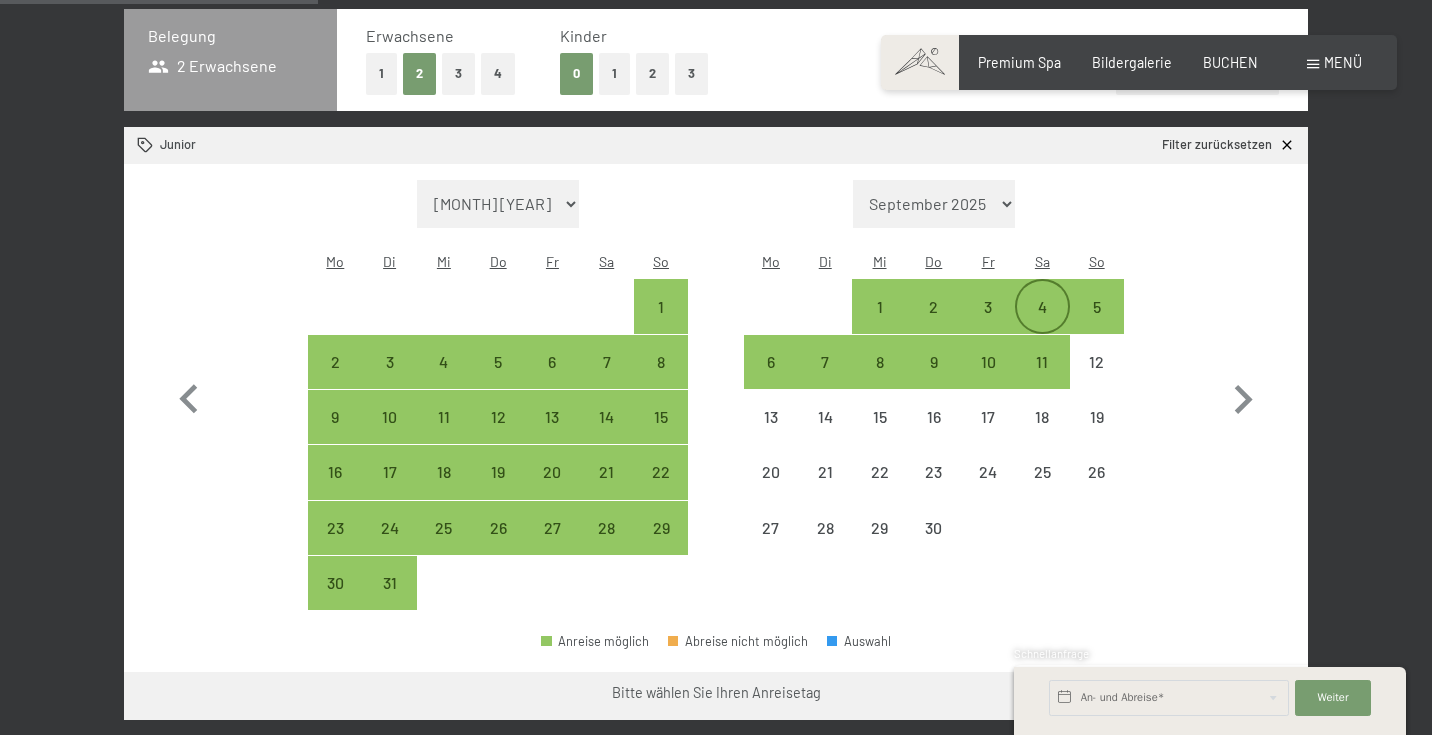 click on "4" at bounding box center [1042, 324] 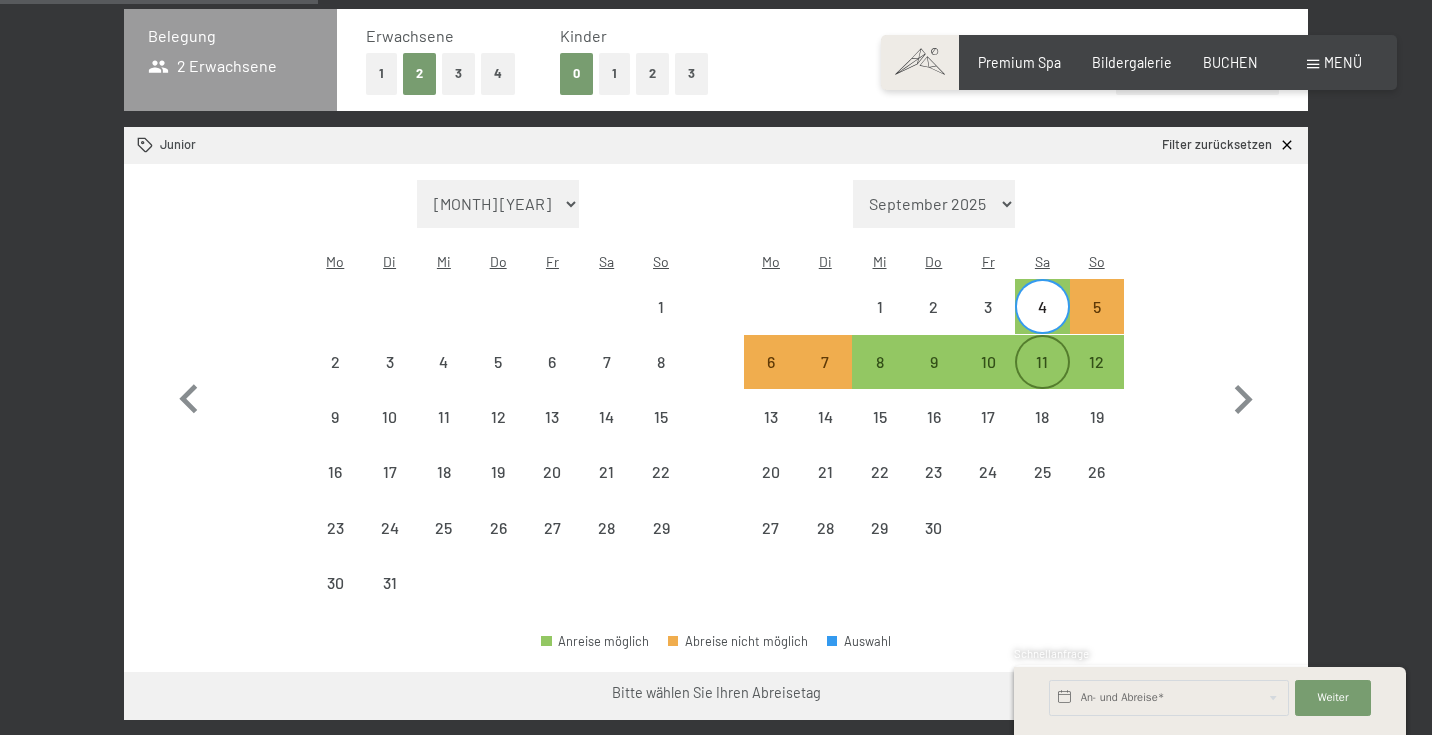 click on "11" at bounding box center [1042, 379] 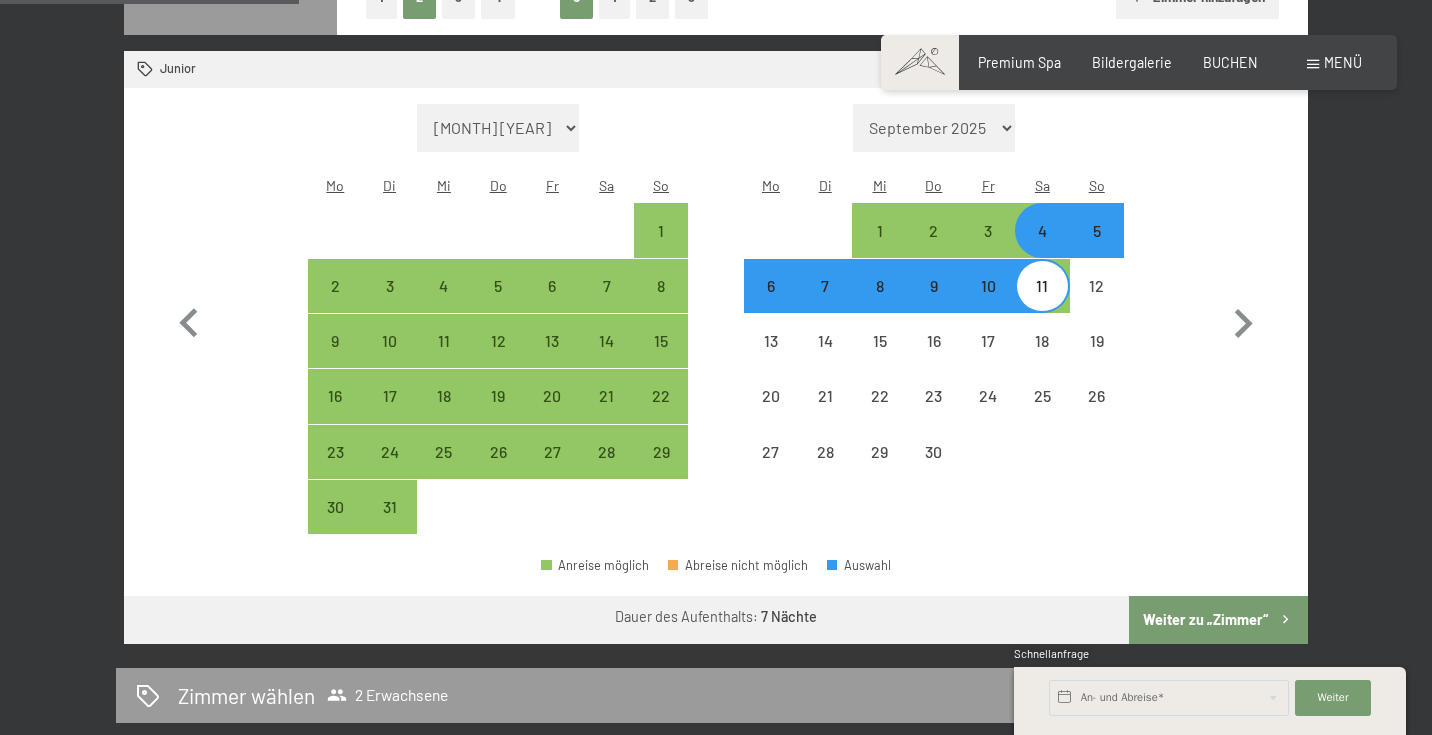 scroll, scrollTop: 569, scrollLeft: 0, axis: vertical 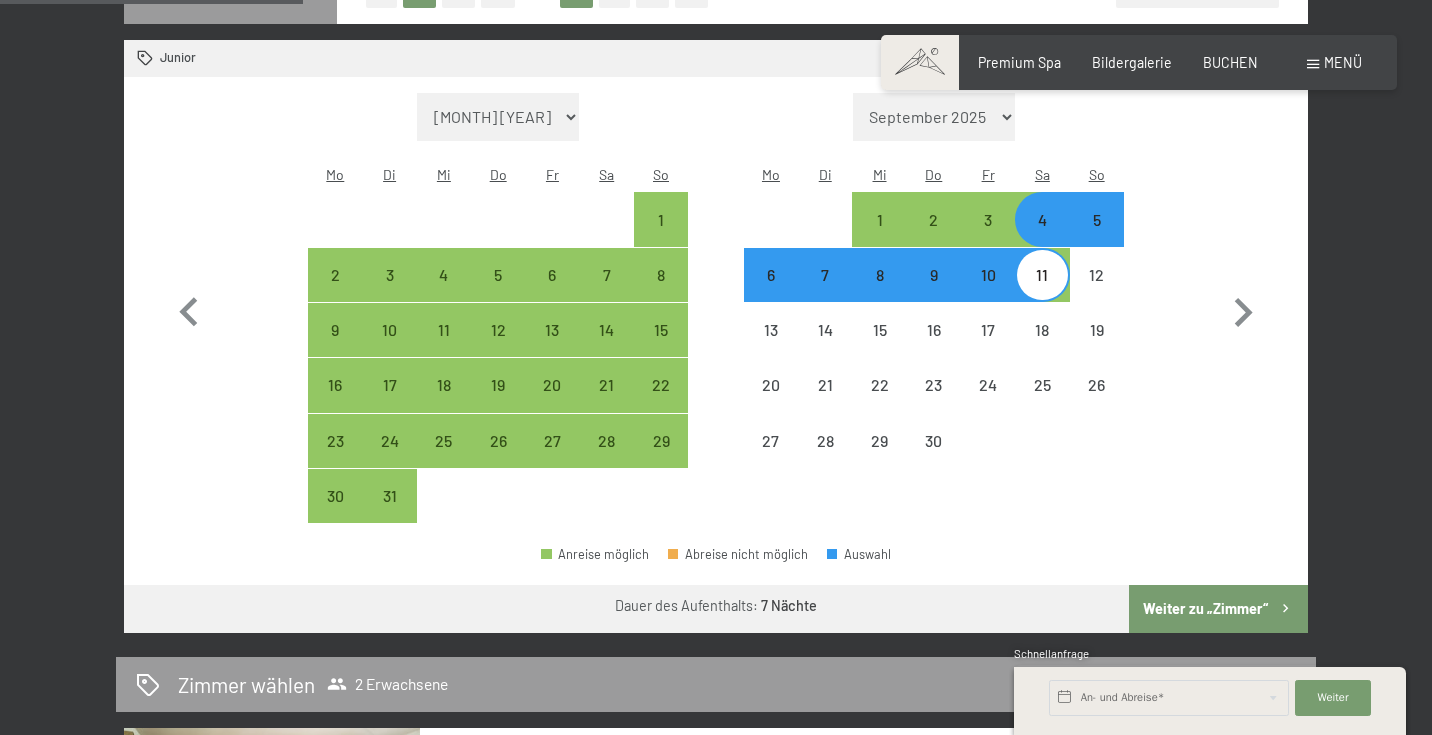 click on "Weiter zu „Zimmer“" at bounding box center [1218, 609] 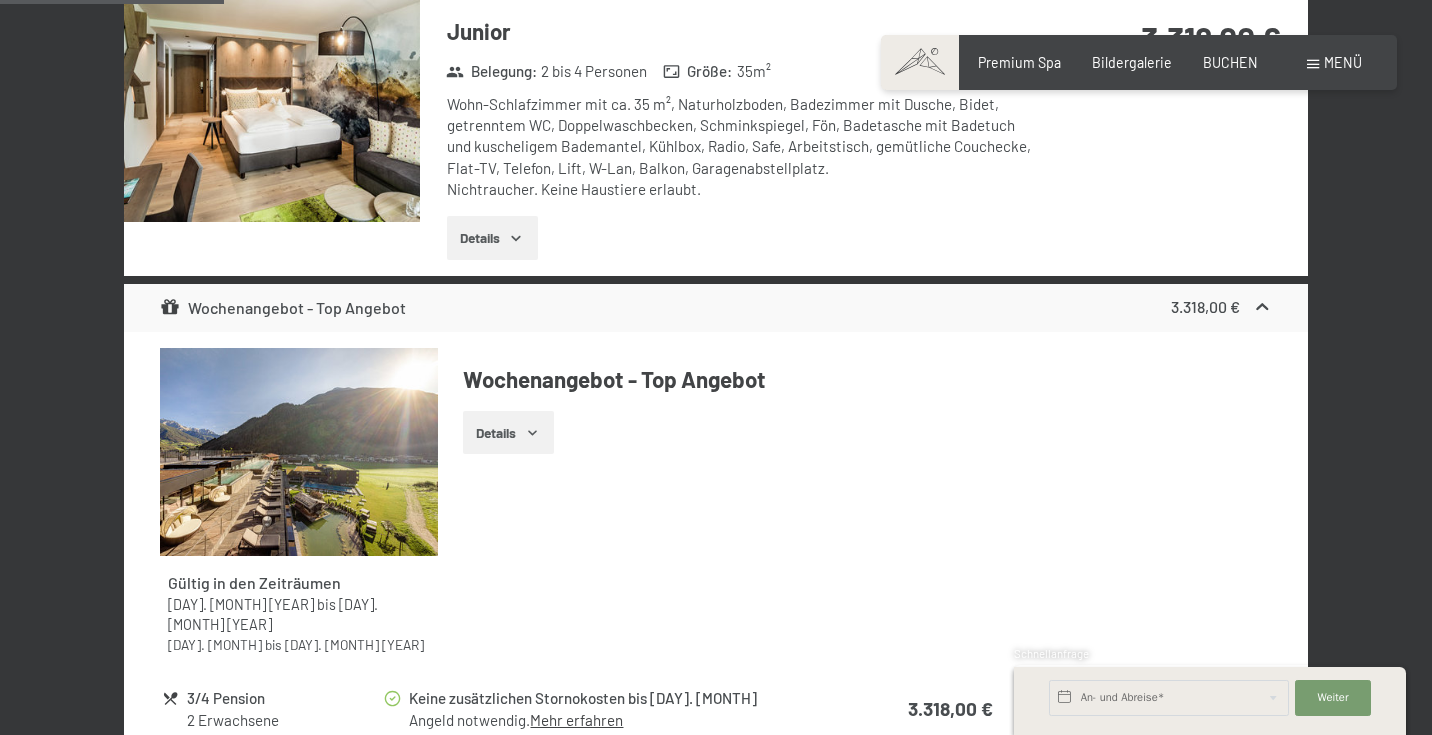 scroll, scrollTop: 418, scrollLeft: 0, axis: vertical 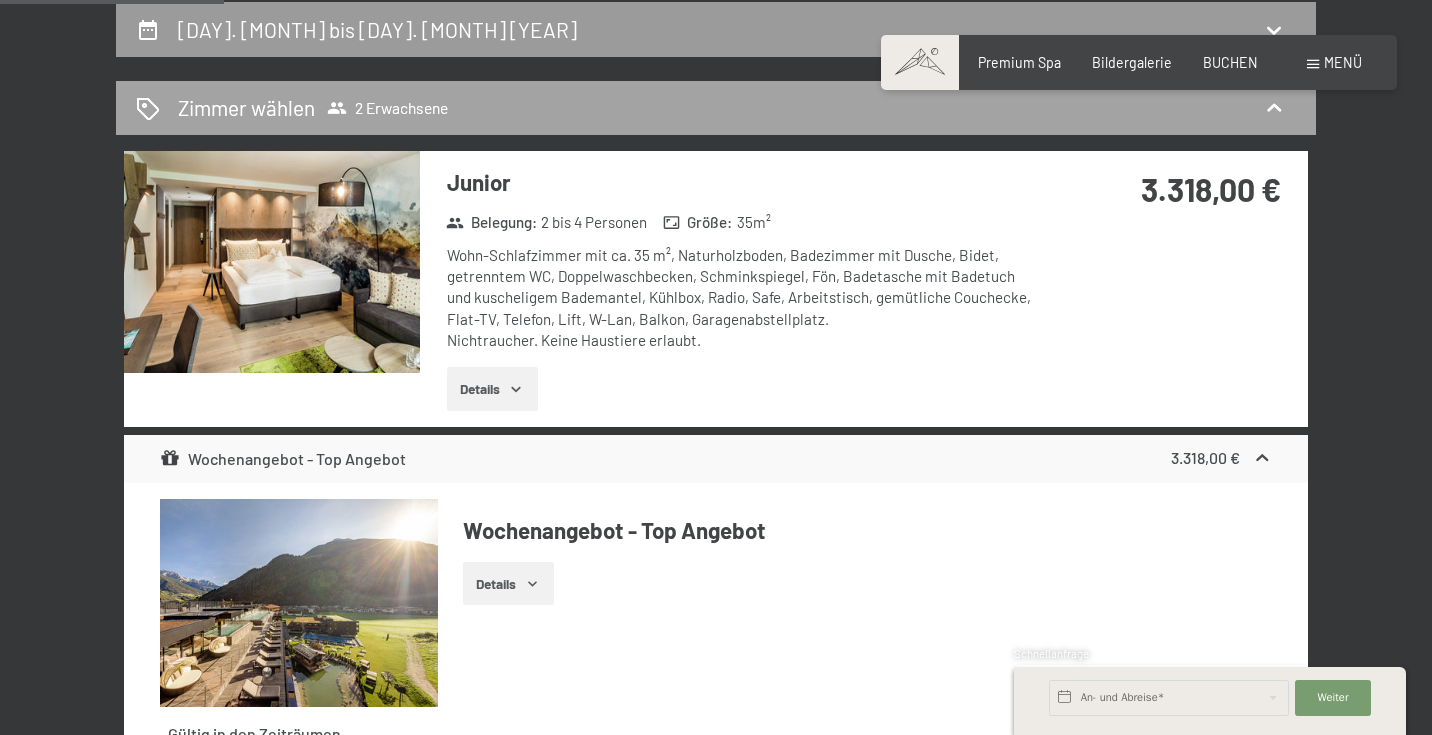 click on "2 Erwachsene" at bounding box center [387, 108] 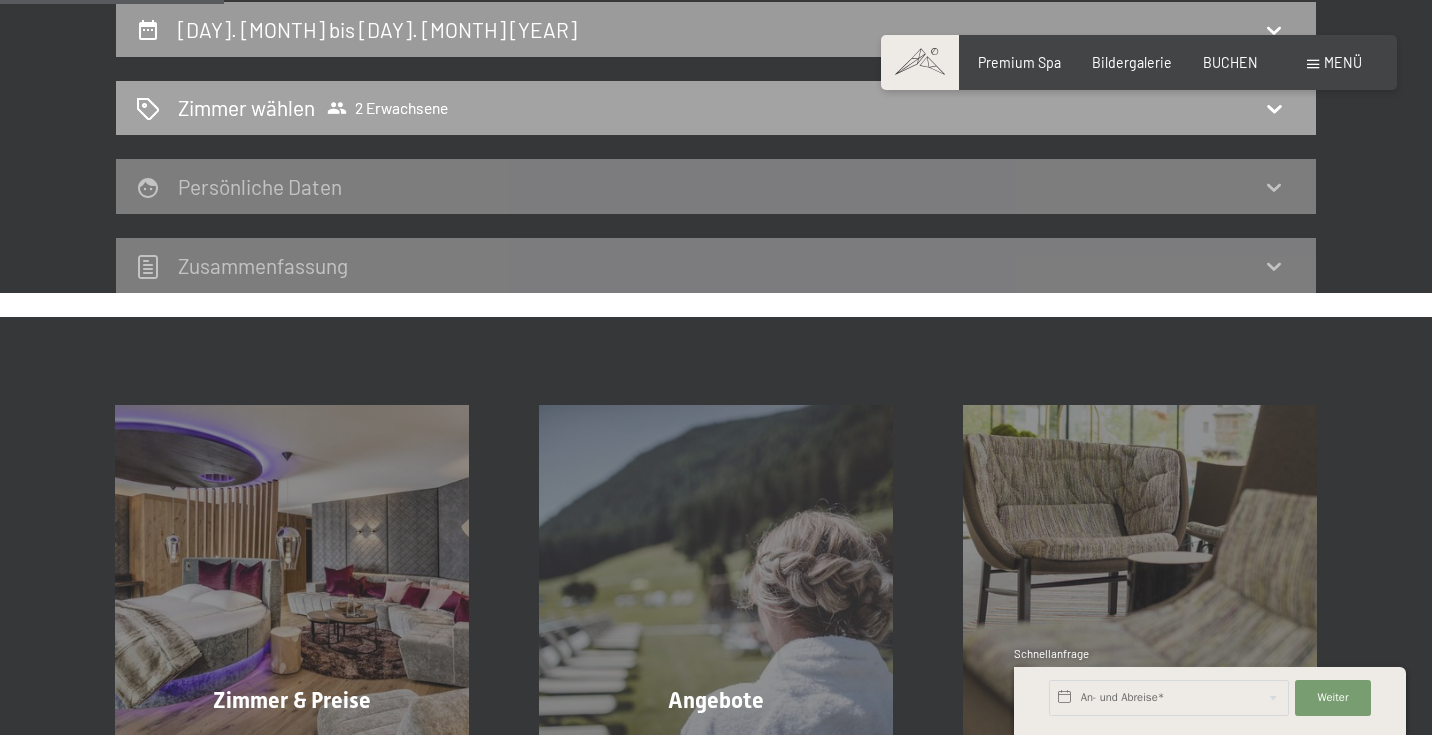 click on "2 Erwachsene" at bounding box center (387, 108) 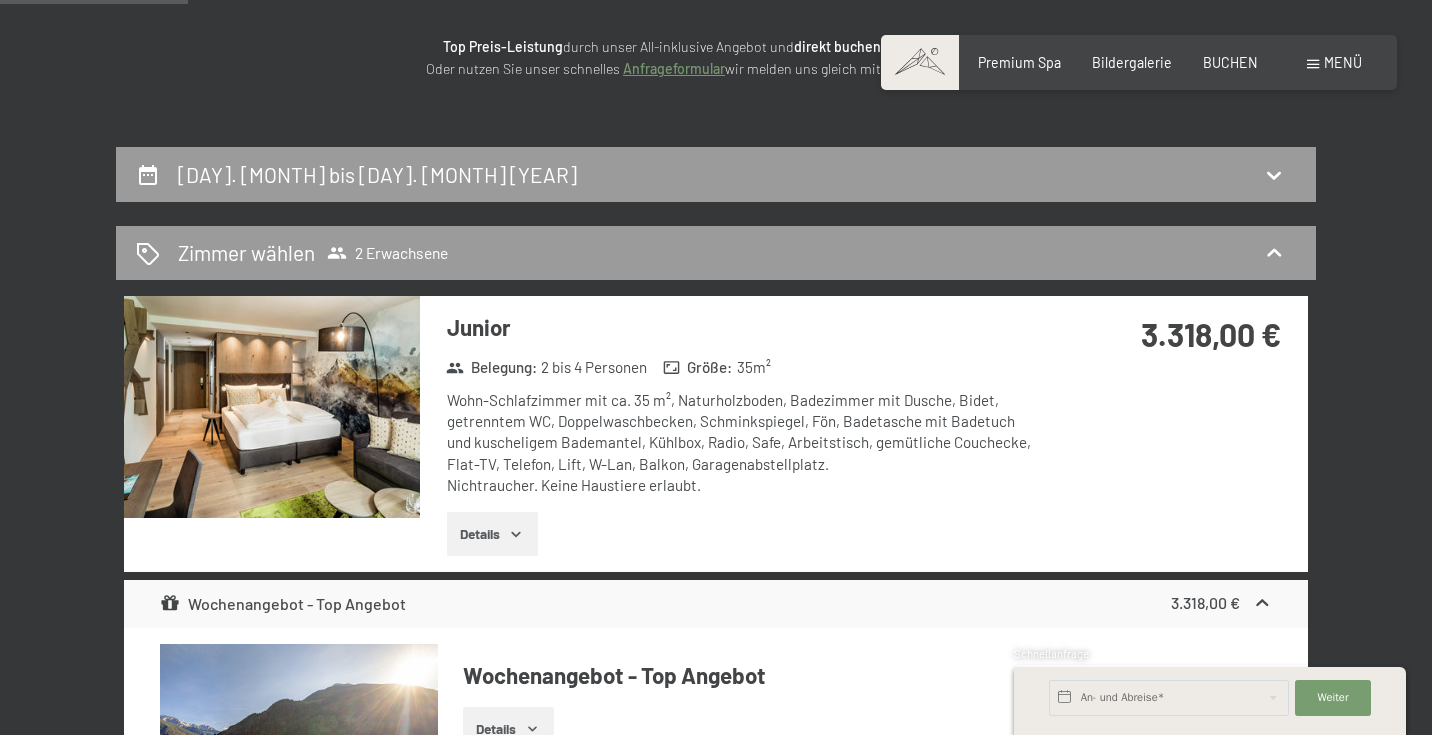 scroll, scrollTop: 272, scrollLeft: 0, axis: vertical 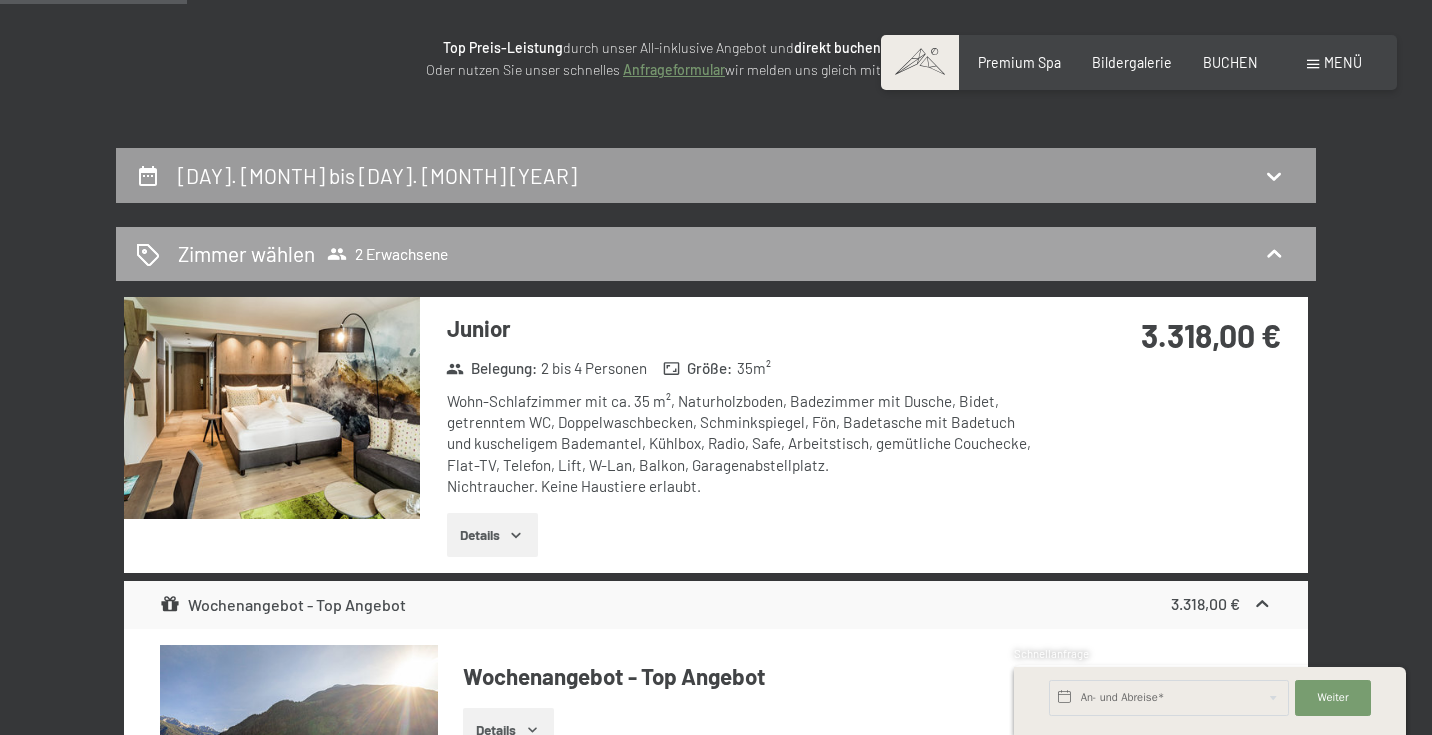 click on "Zimmer wählen" at bounding box center (246, 253) 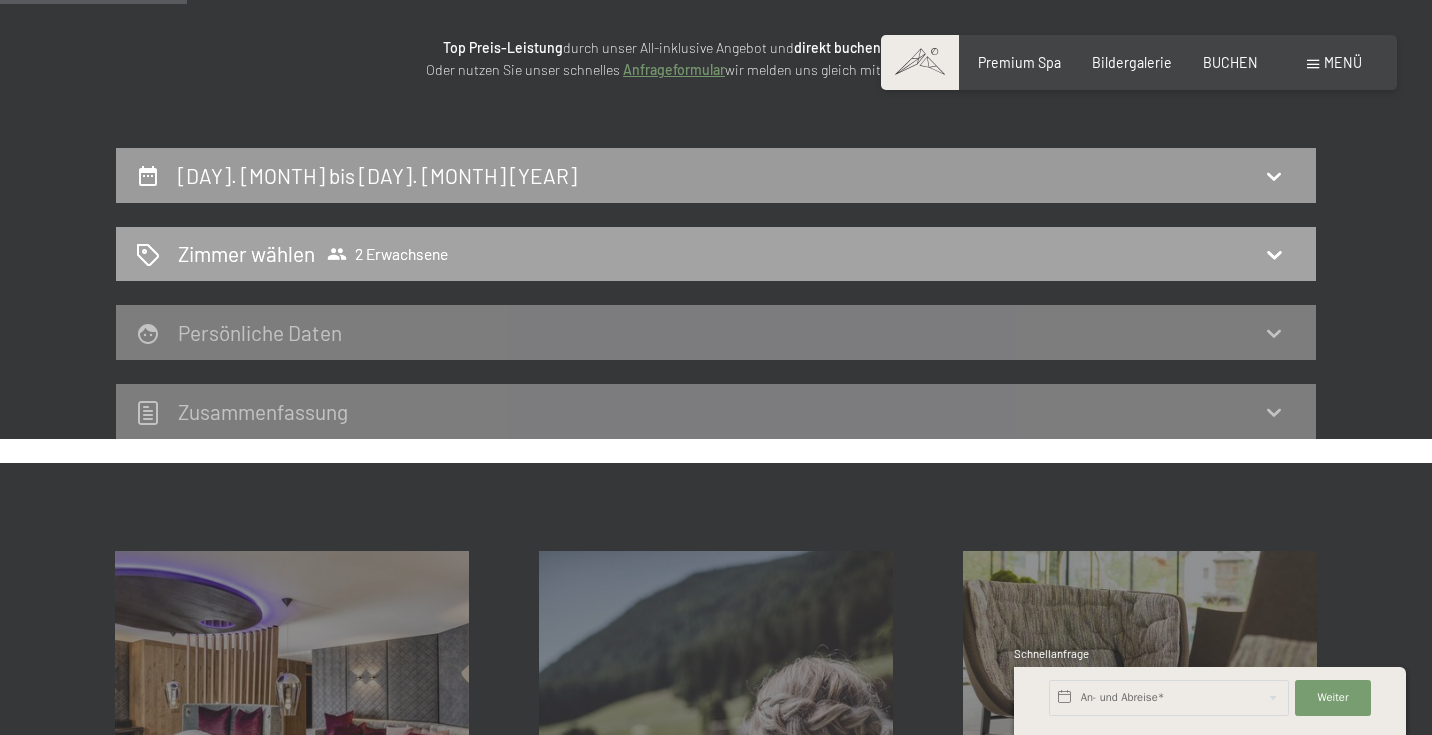 click on "2 Erwachsene" at bounding box center (387, 254) 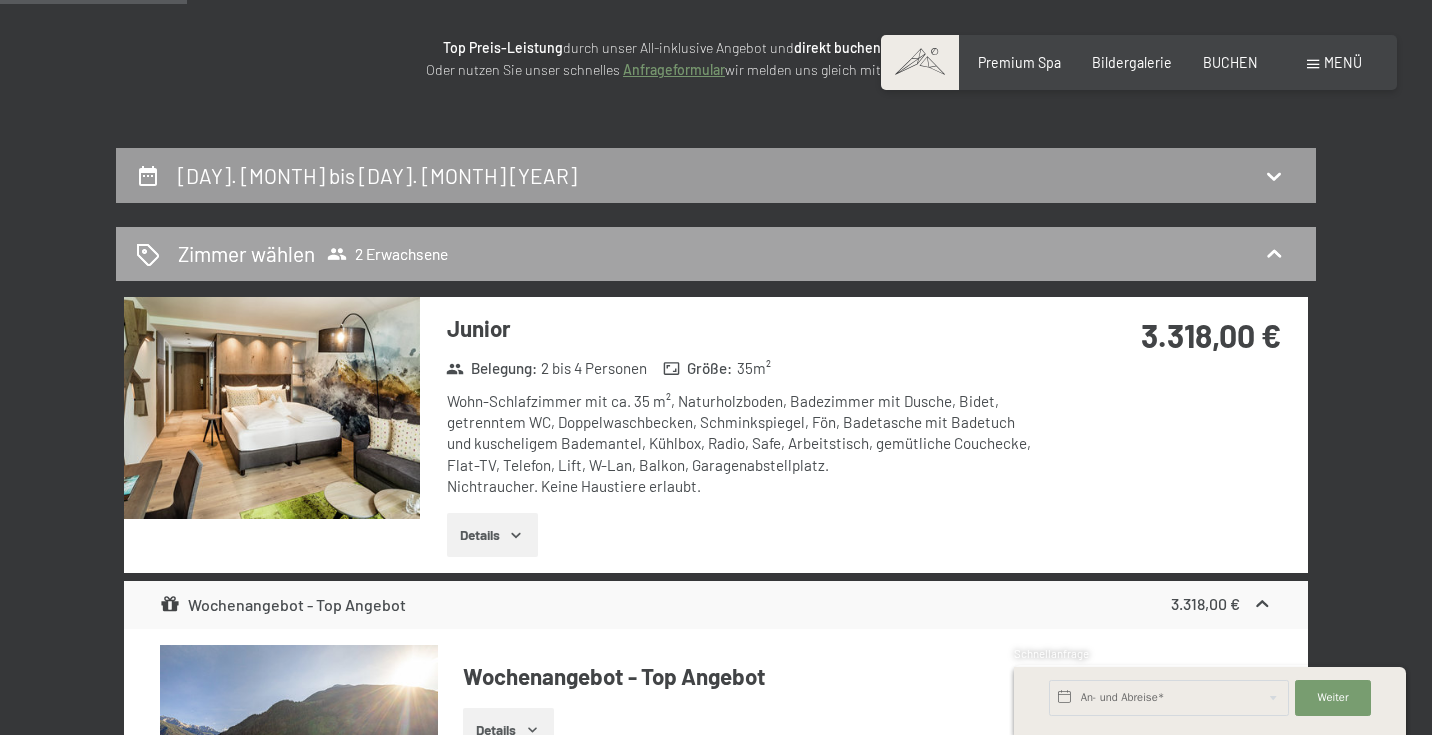 click 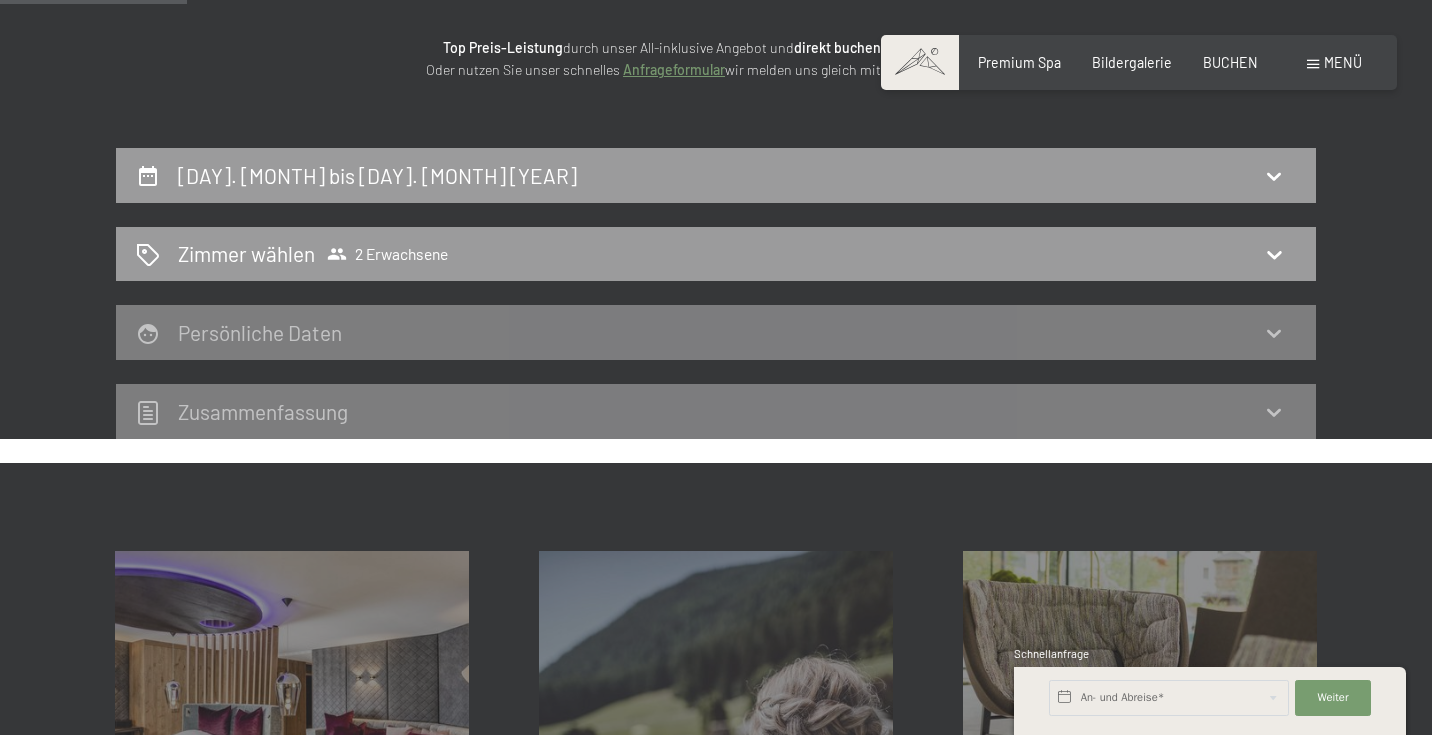 scroll, scrollTop: 280, scrollLeft: 0, axis: vertical 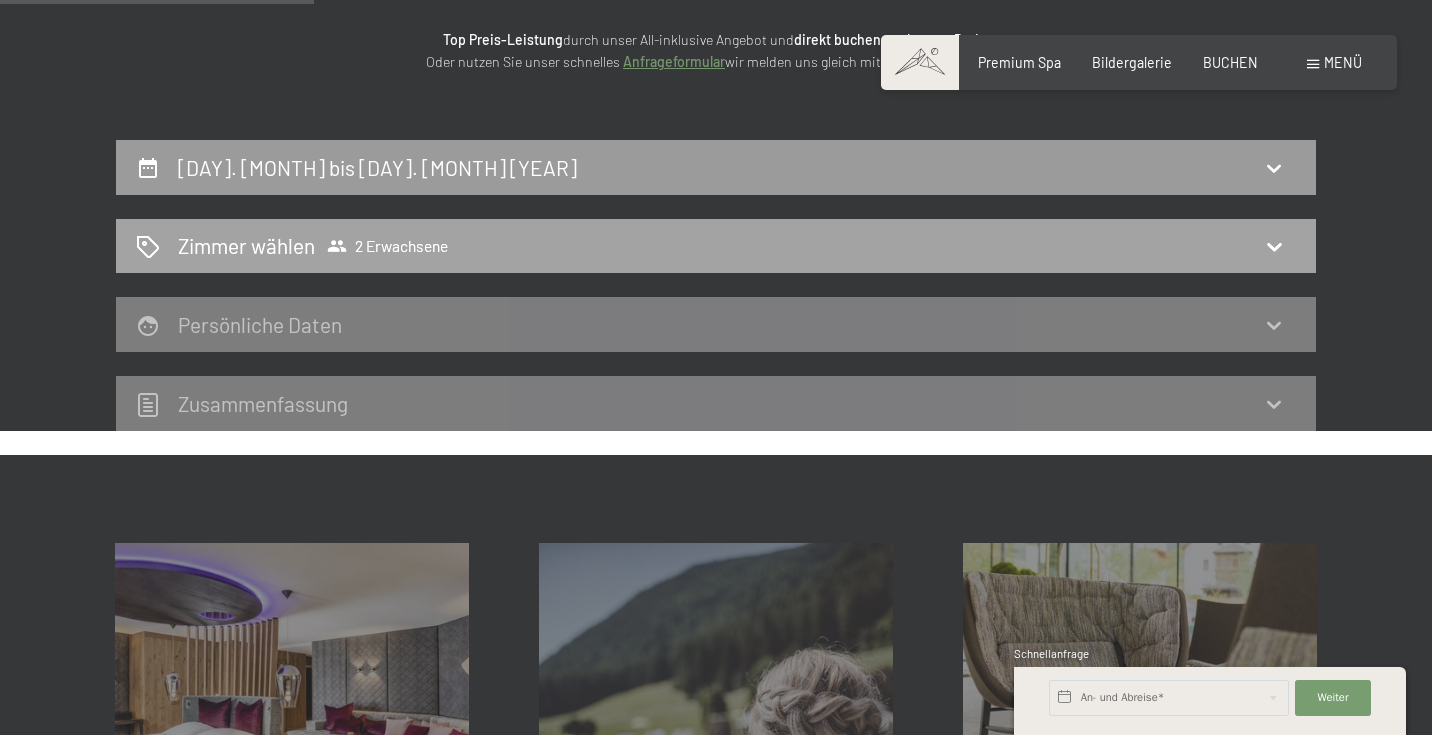 click 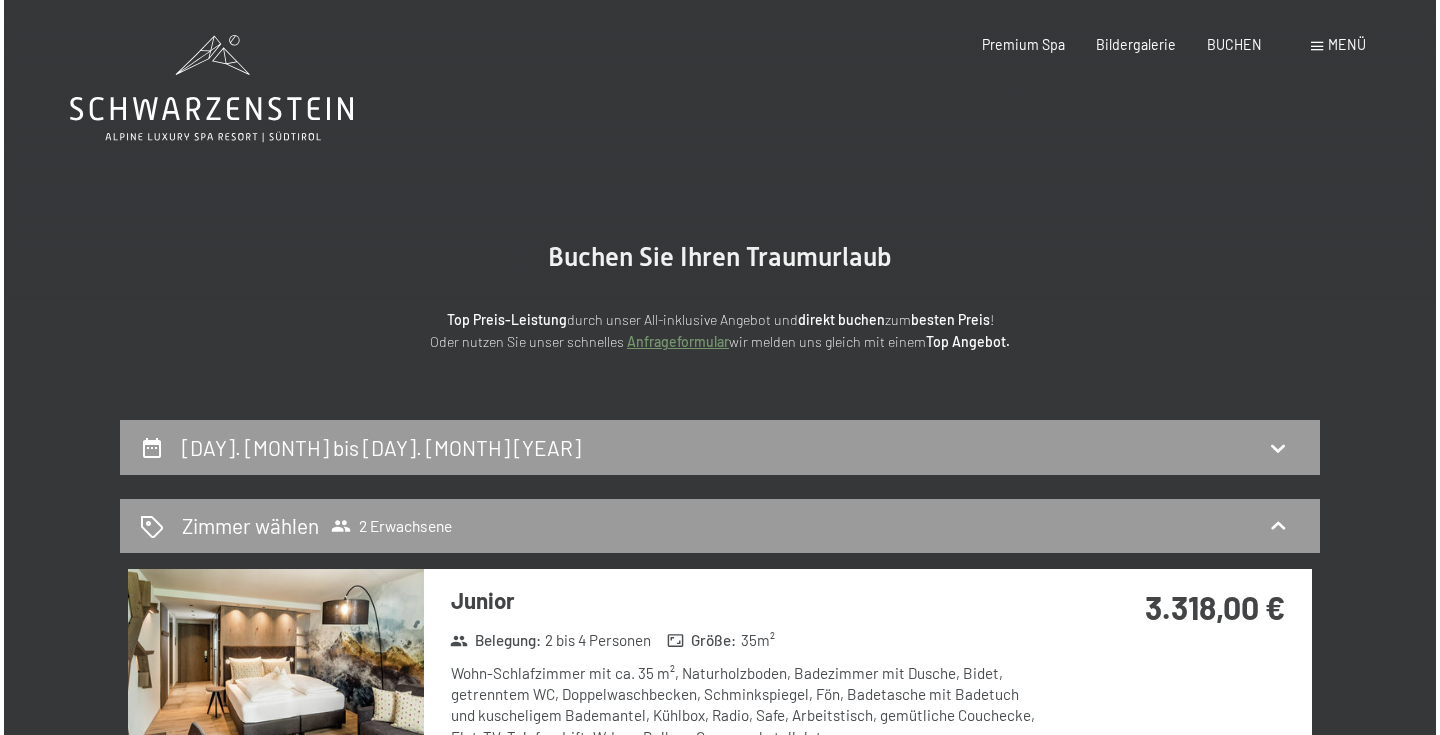 scroll, scrollTop: 0, scrollLeft: 0, axis: both 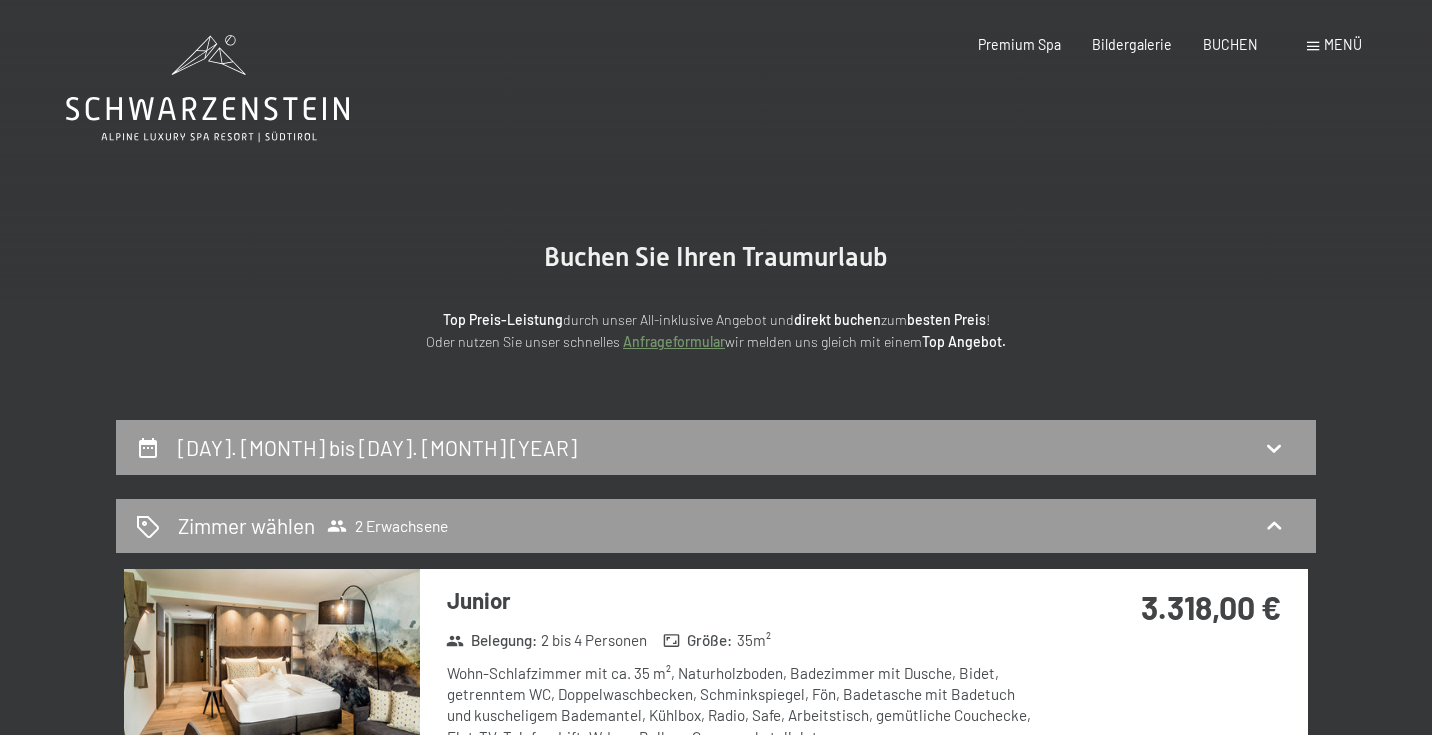 click on "Menü" at bounding box center (1334, 45) 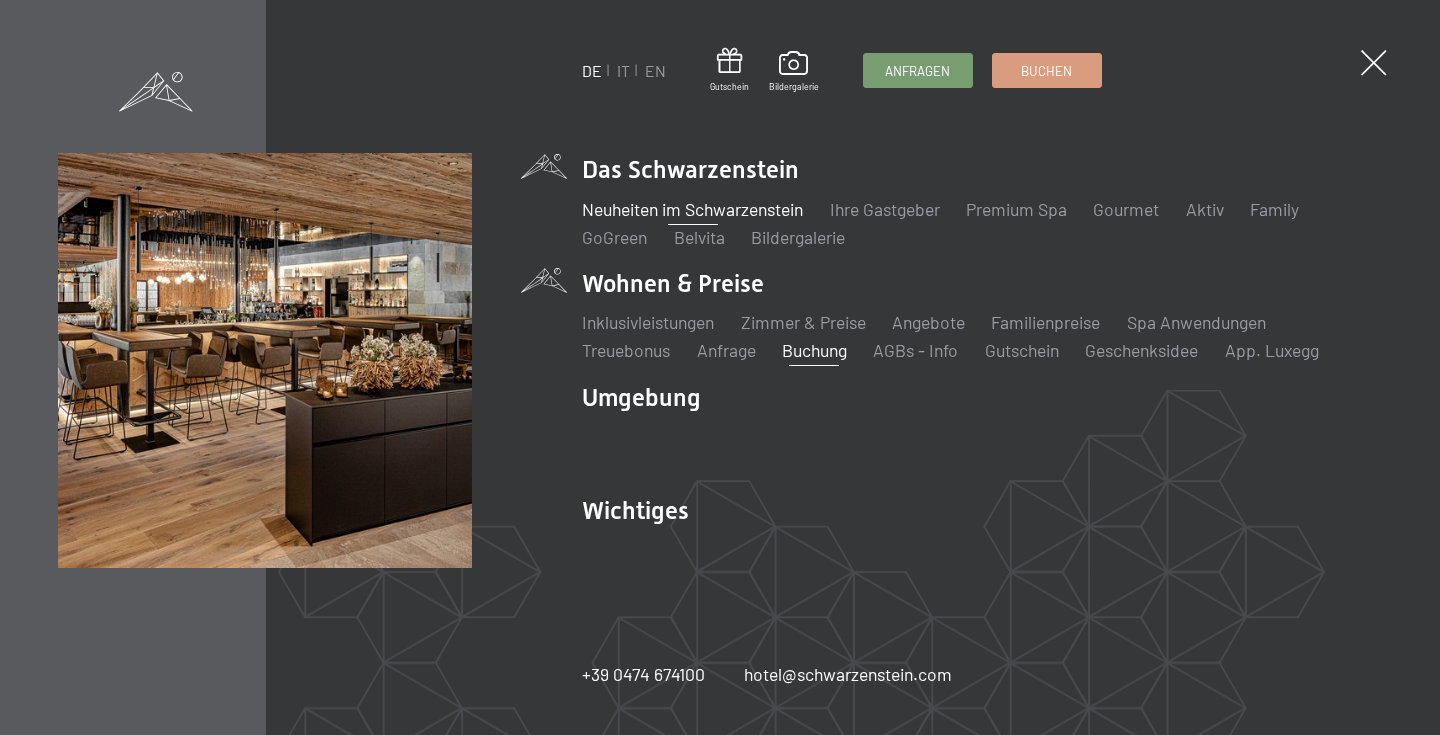 click on "Neuheiten im Schwarzenstein" at bounding box center [692, 209] 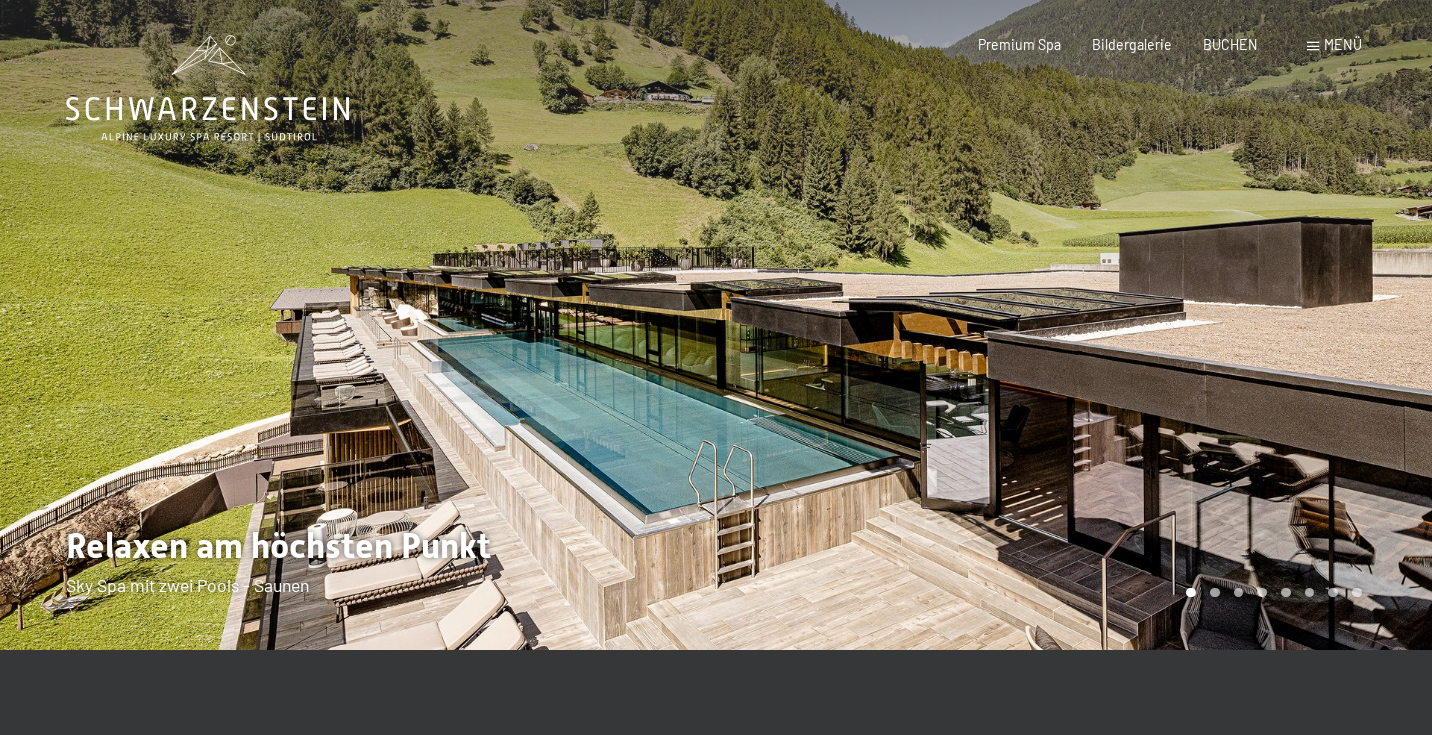 scroll, scrollTop: 0, scrollLeft: 0, axis: both 